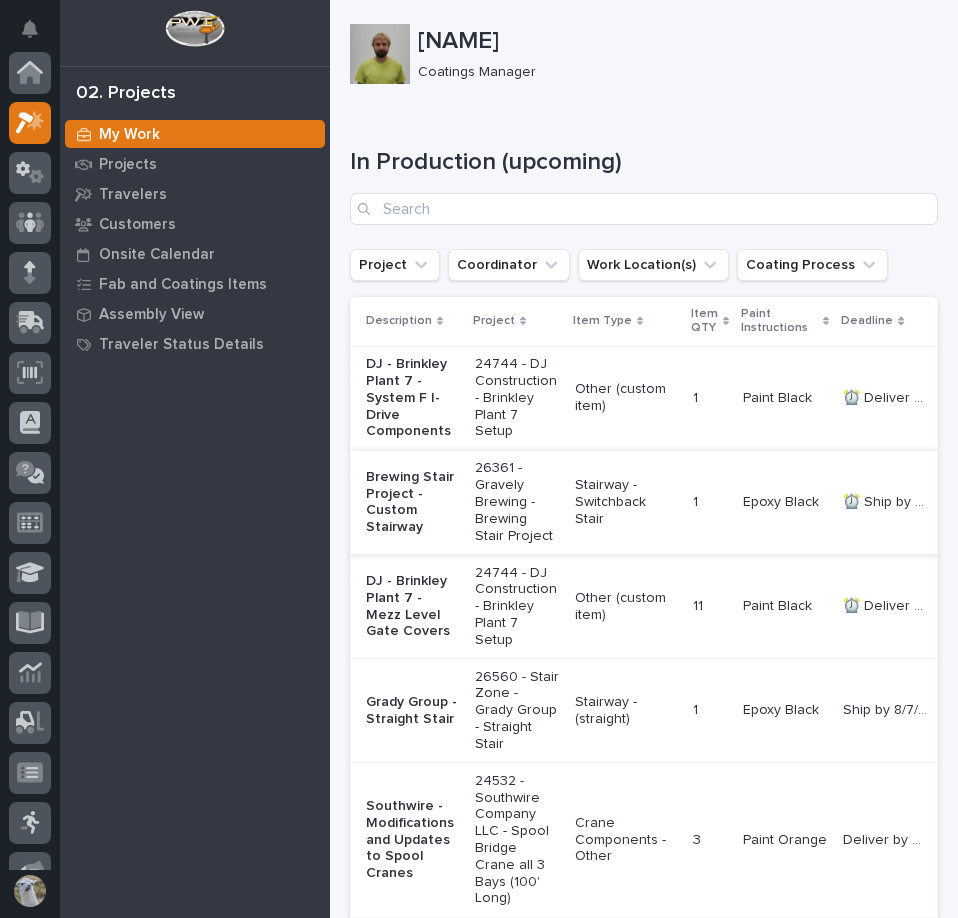 scroll, scrollTop: 0, scrollLeft: 0, axis: both 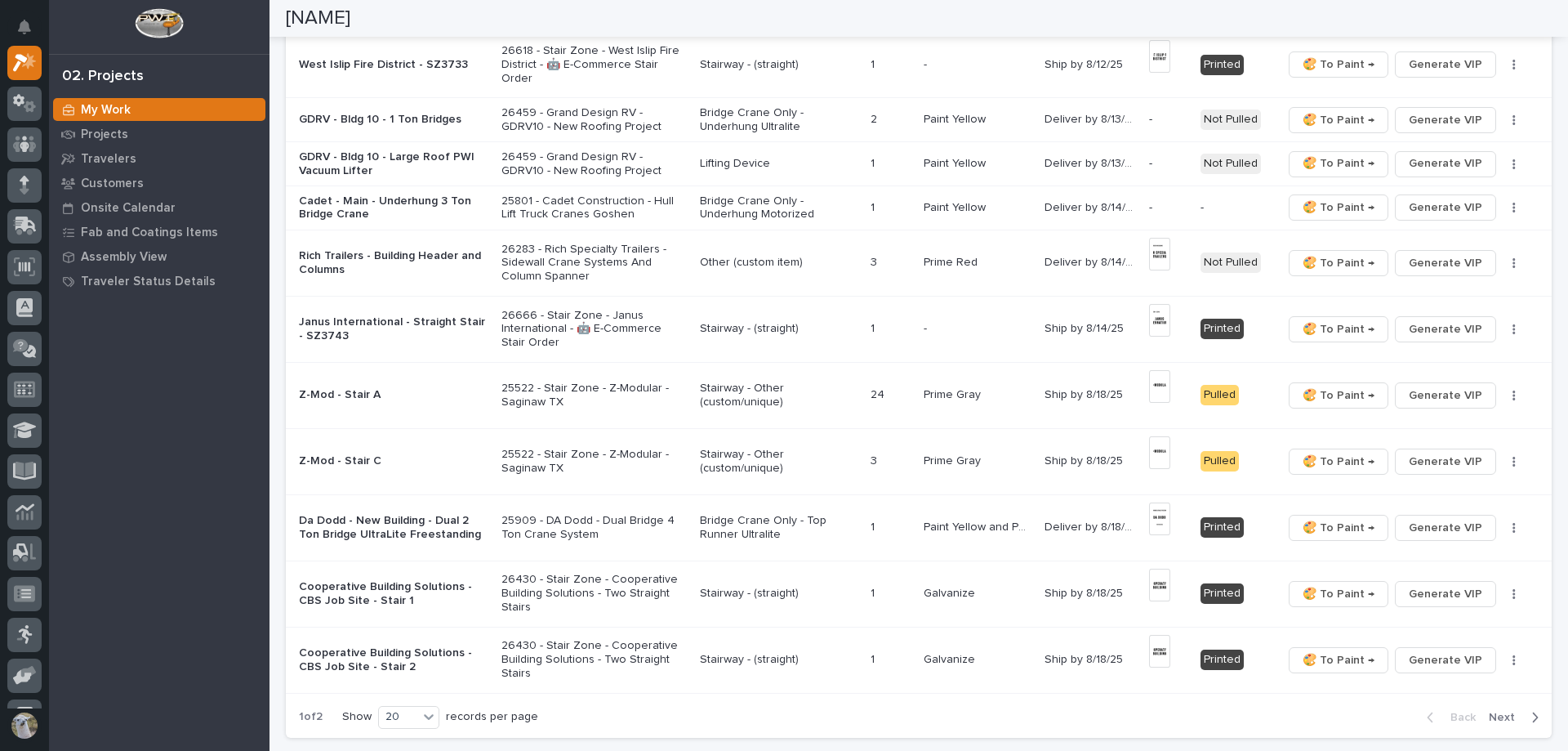 click on "Next" at bounding box center (1507, 717) 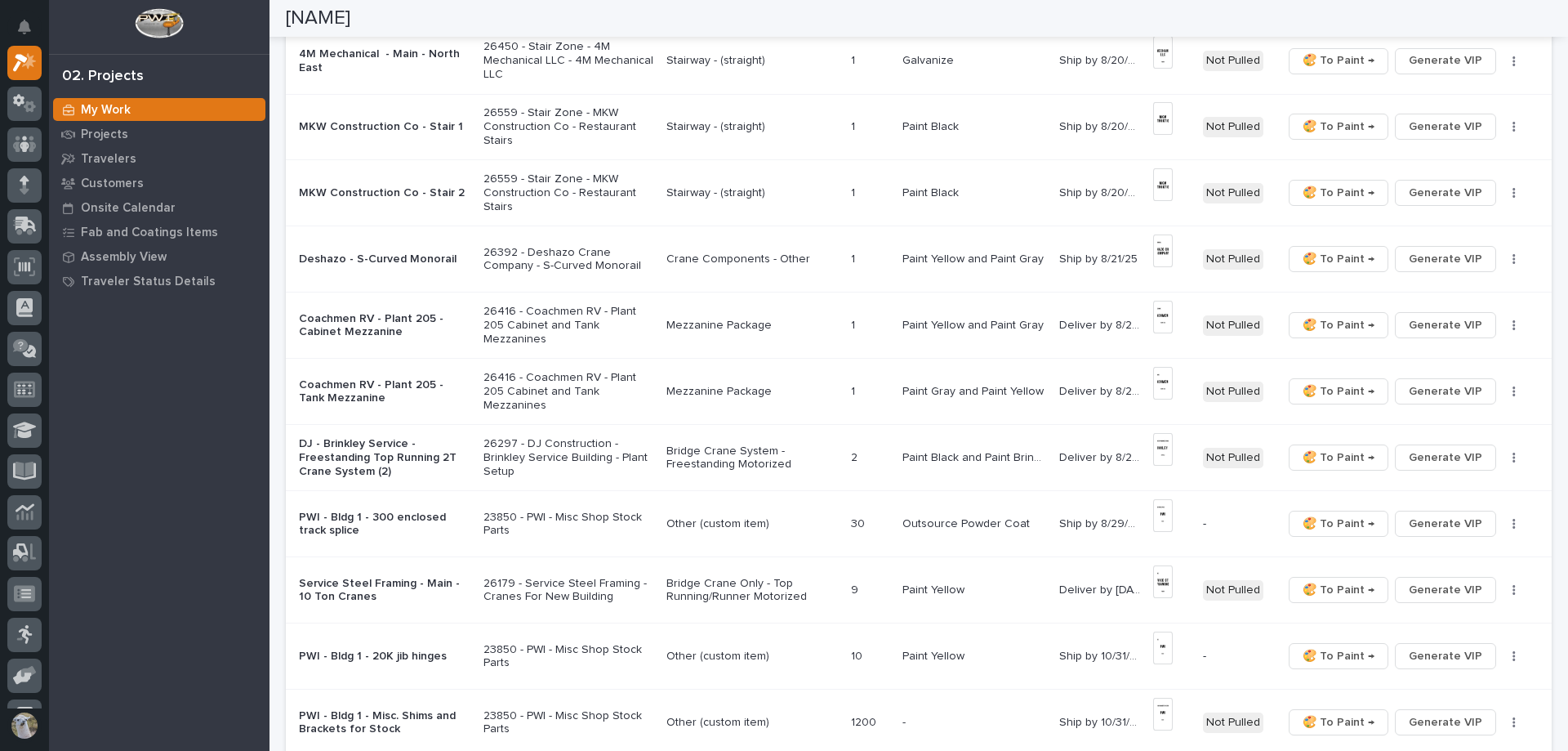 scroll, scrollTop: 981, scrollLeft: 0, axis: vertical 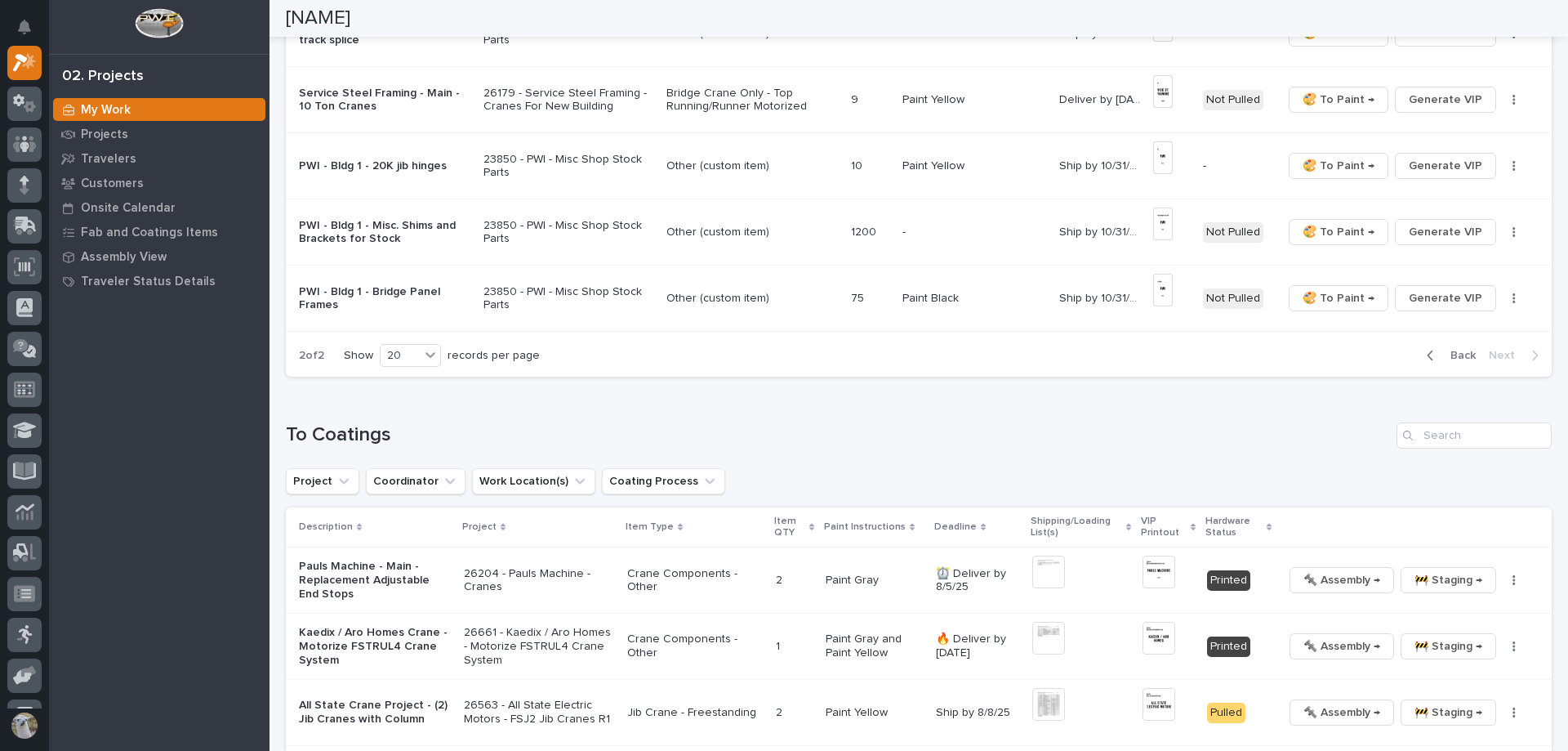 click on "Back" at bounding box center (1458, 355) 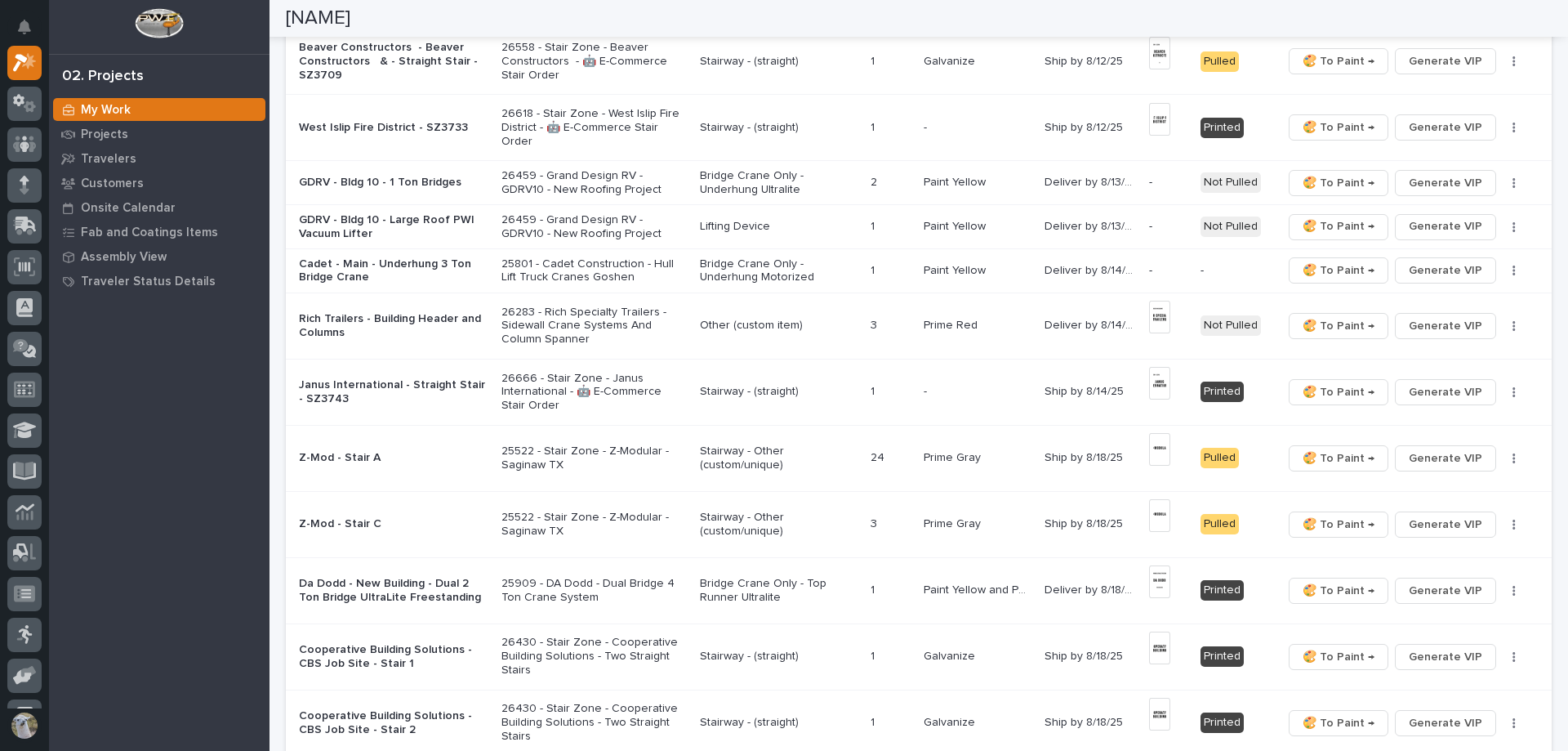 scroll, scrollTop: 753, scrollLeft: 0, axis: vertical 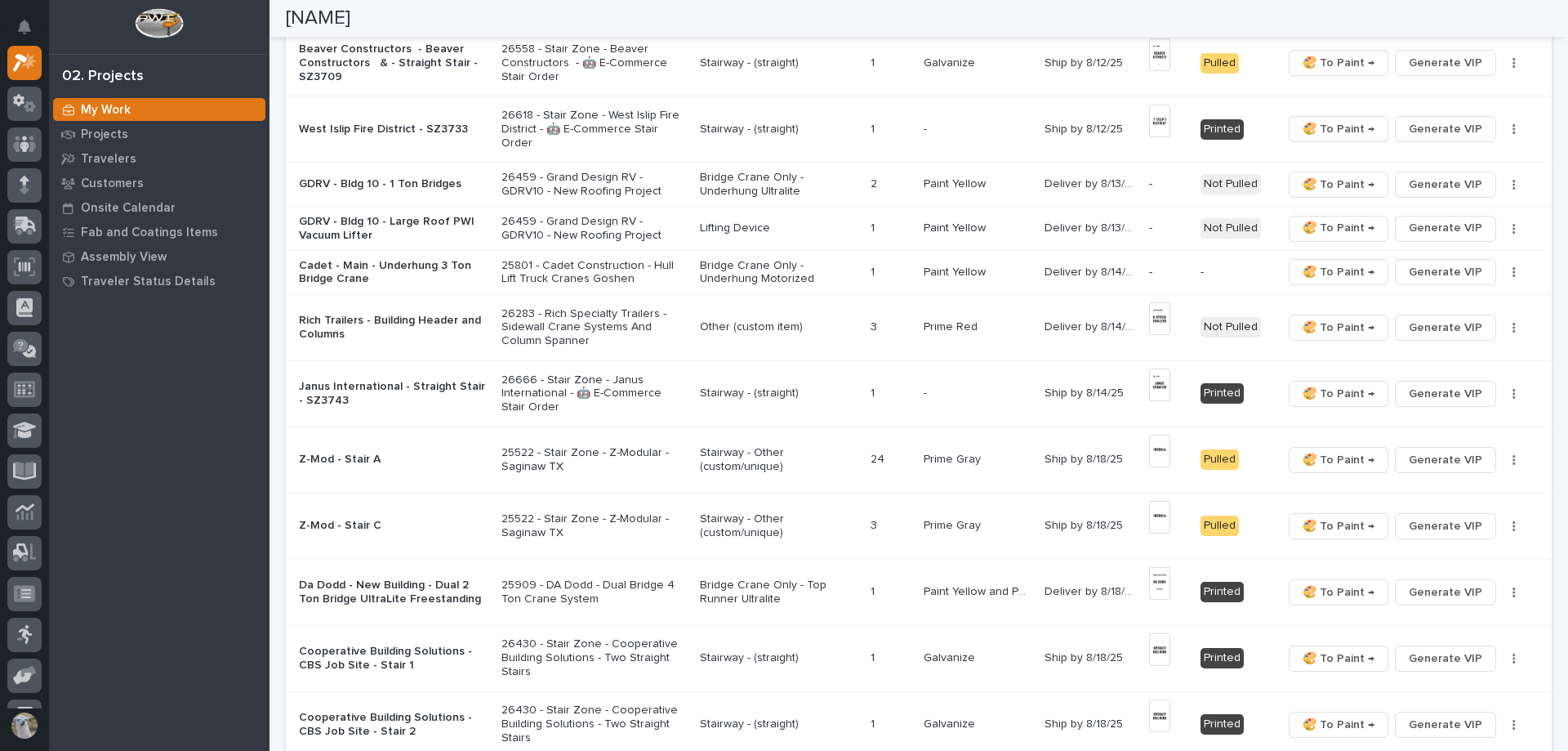 click on "25522 - Stair Zone - Z-Modular - Saginaw TX" at bounding box center (594, 460) 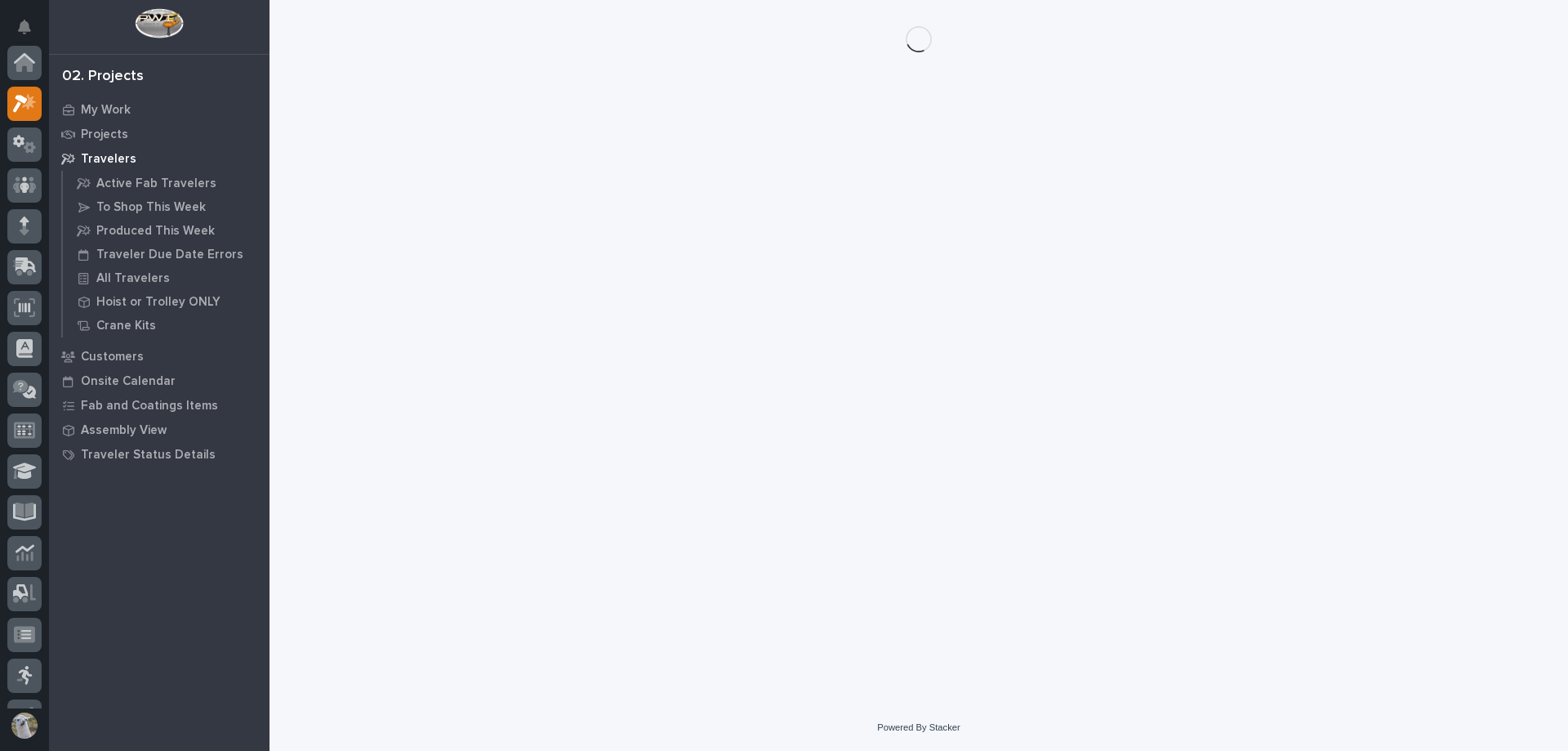 scroll, scrollTop: 41, scrollLeft: 0, axis: vertical 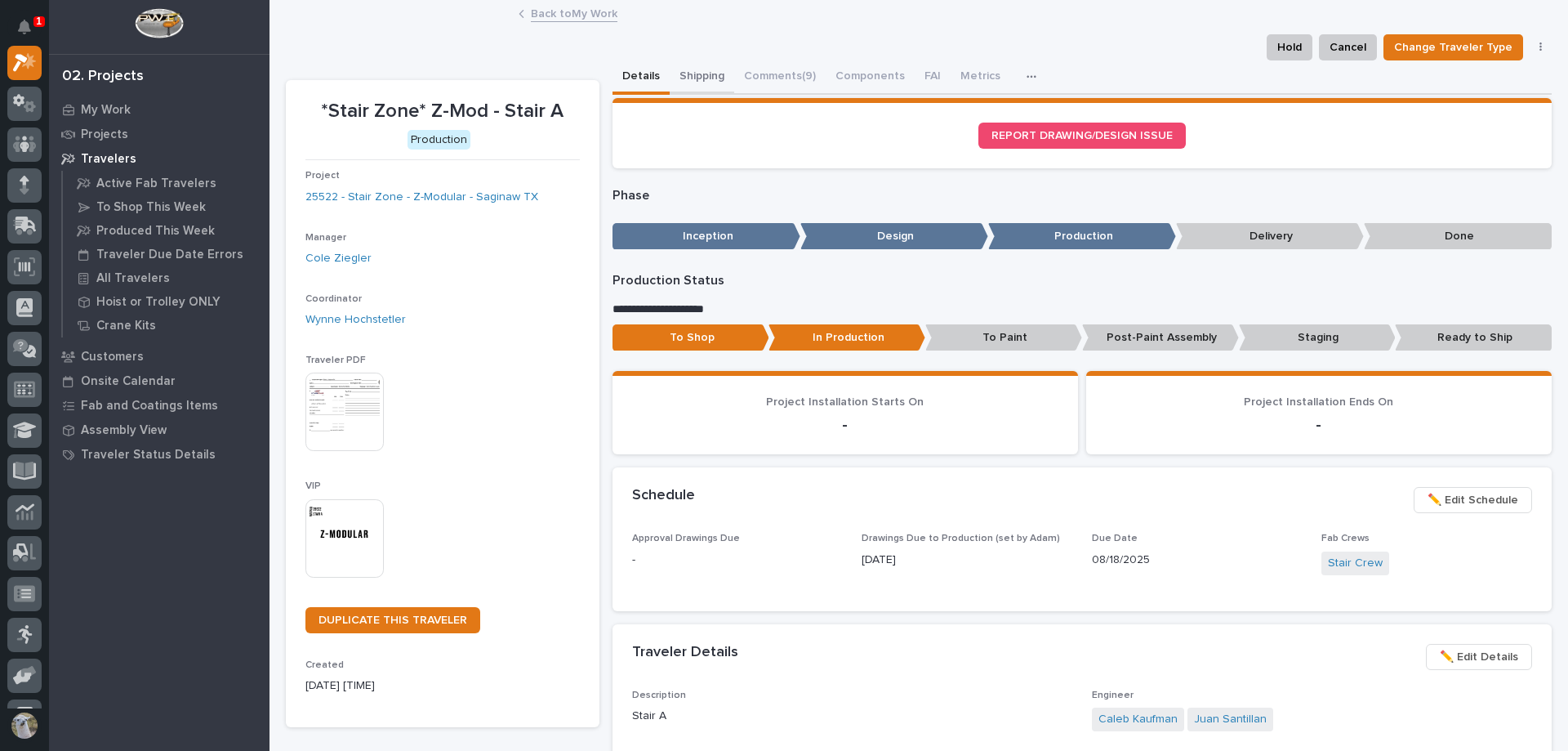 click on "Shipping" at bounding box center (702, 78) 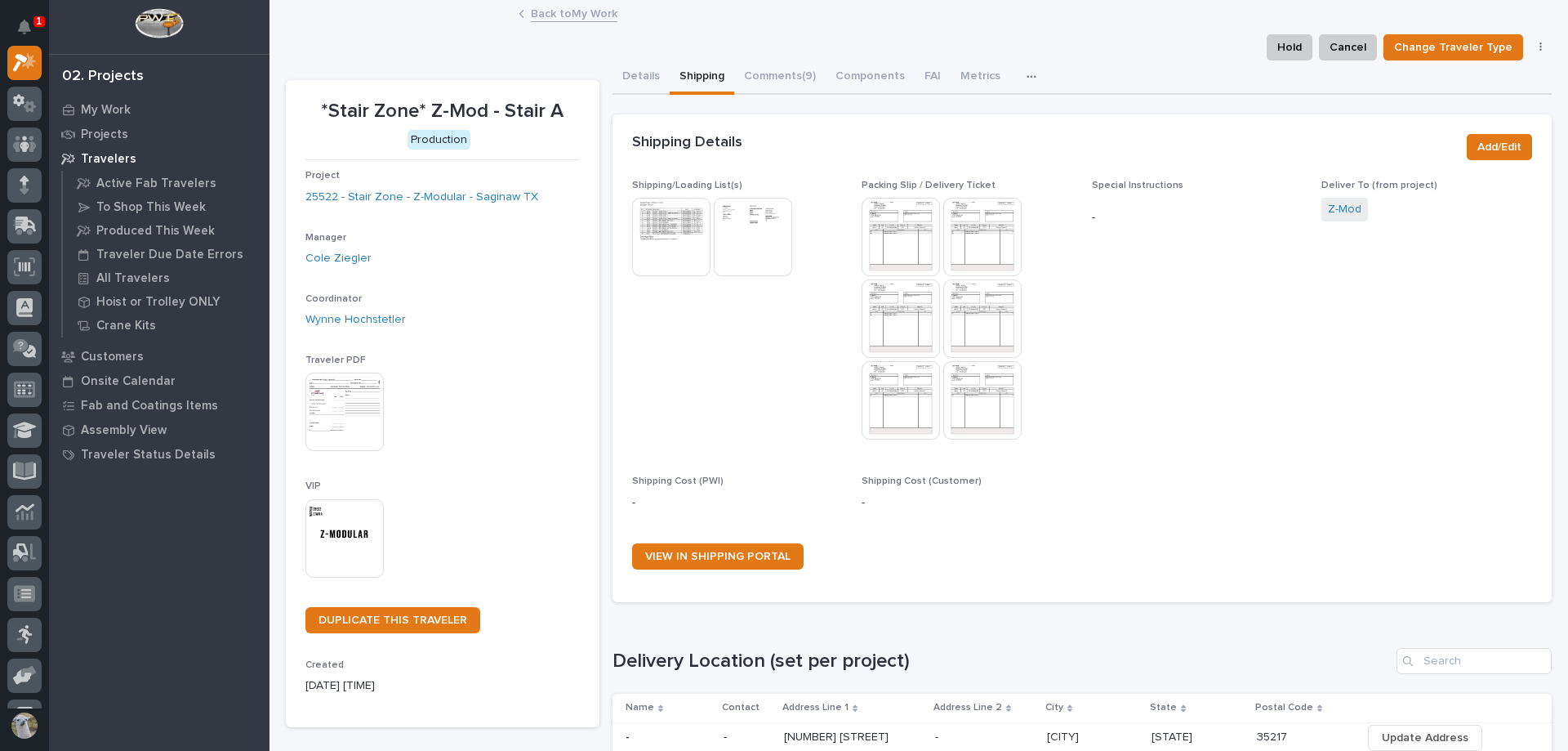 click at bounding box center [901, 237] 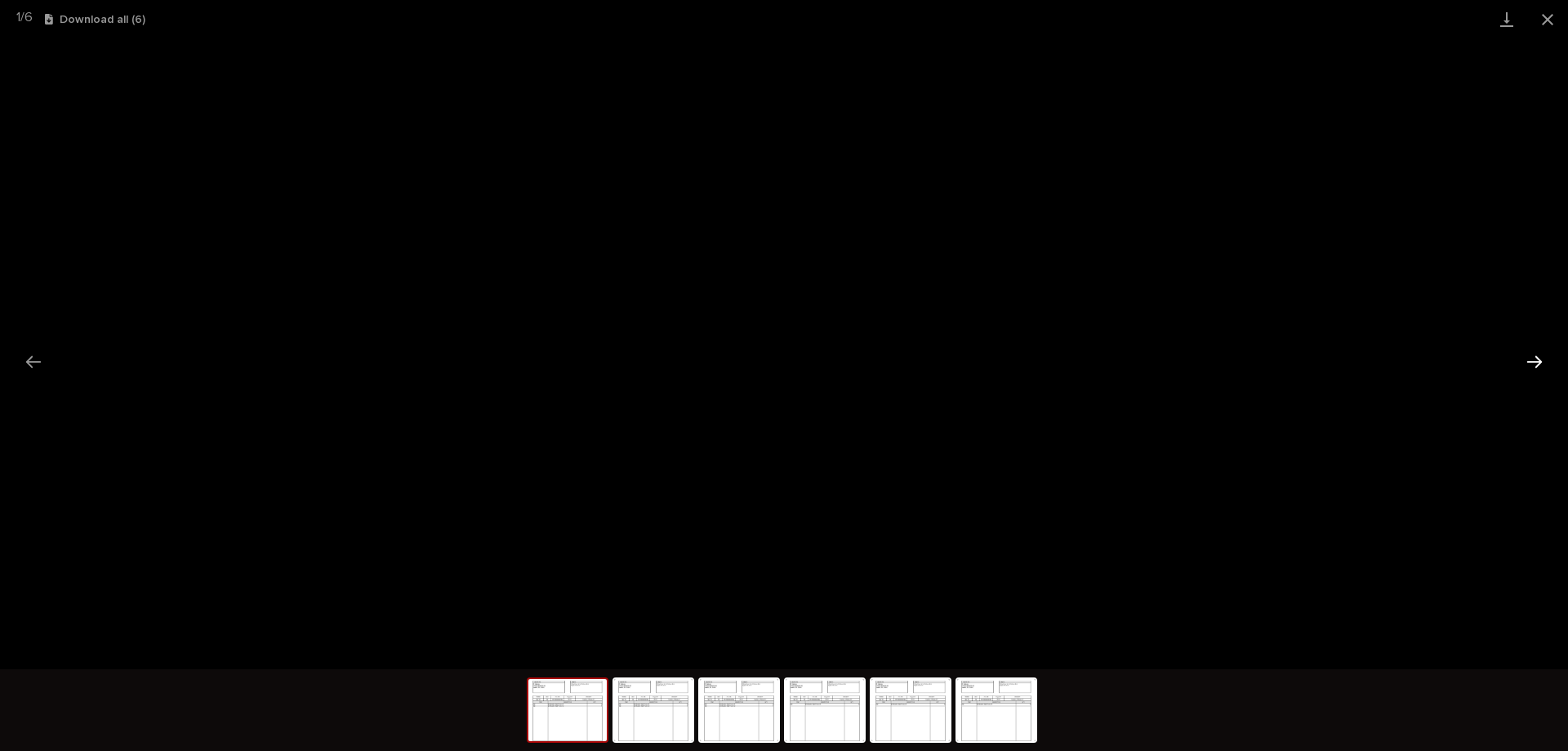 click at bounding box center (1535, 361) 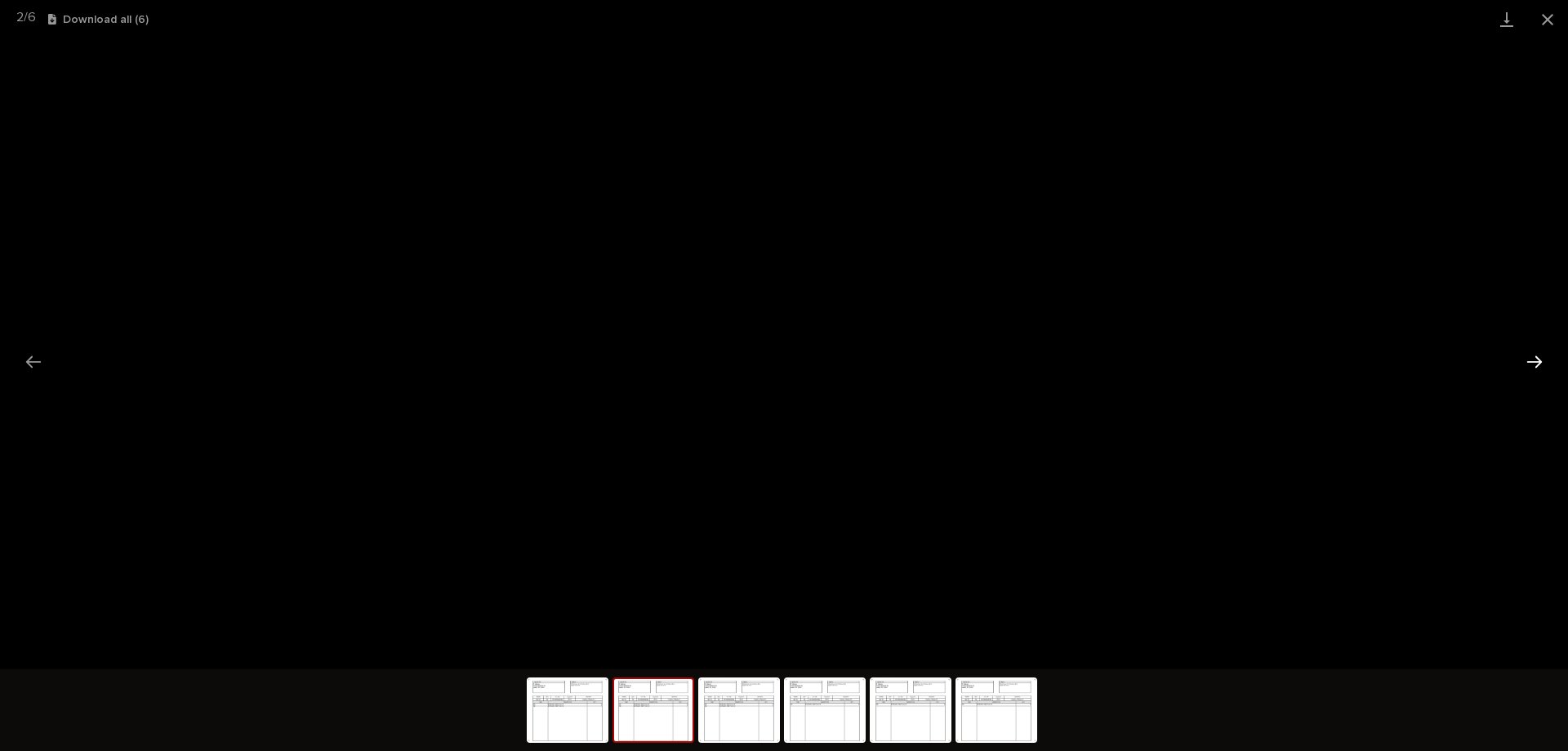 click at bounding box center [1535, 361] 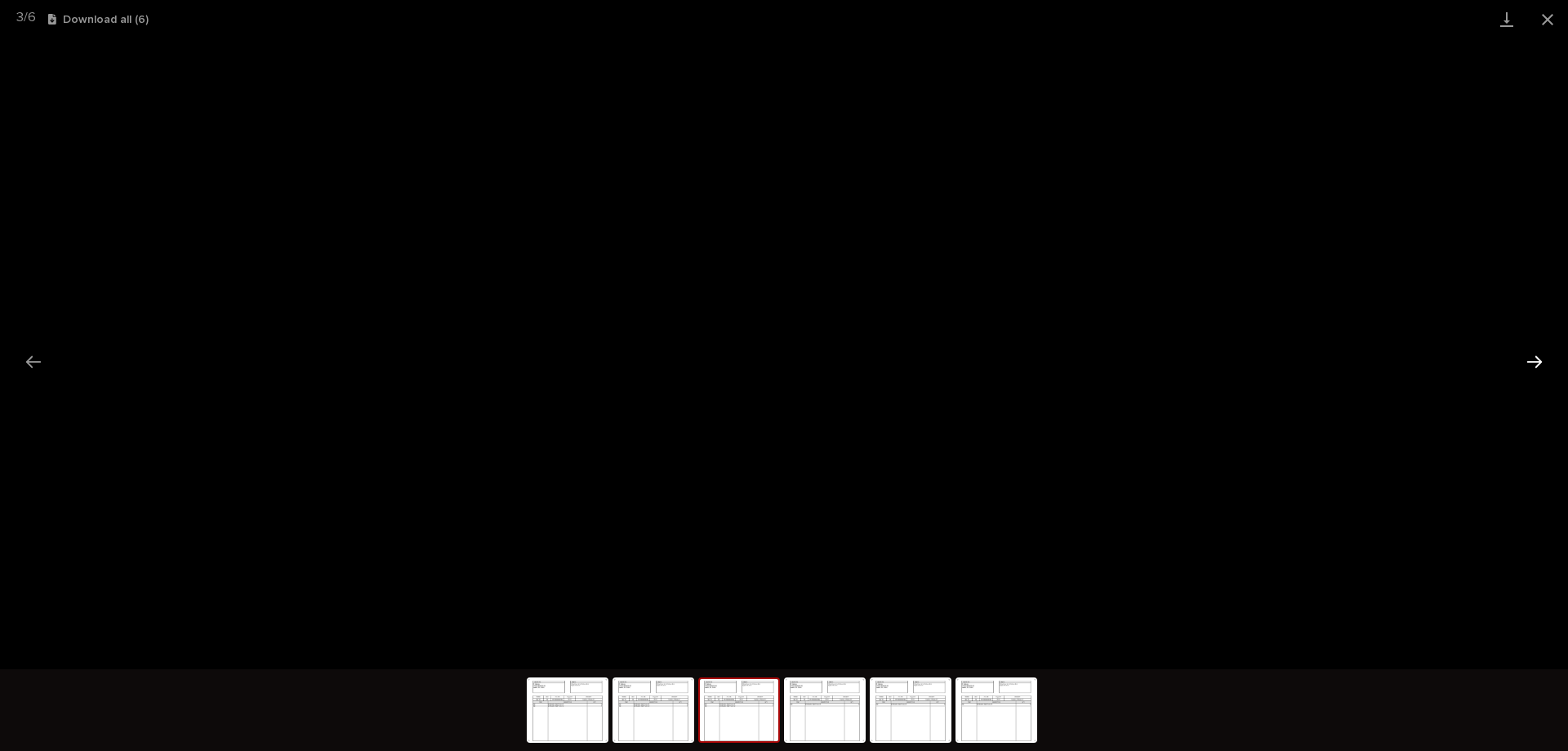 click at bounding box center [1535, 361] 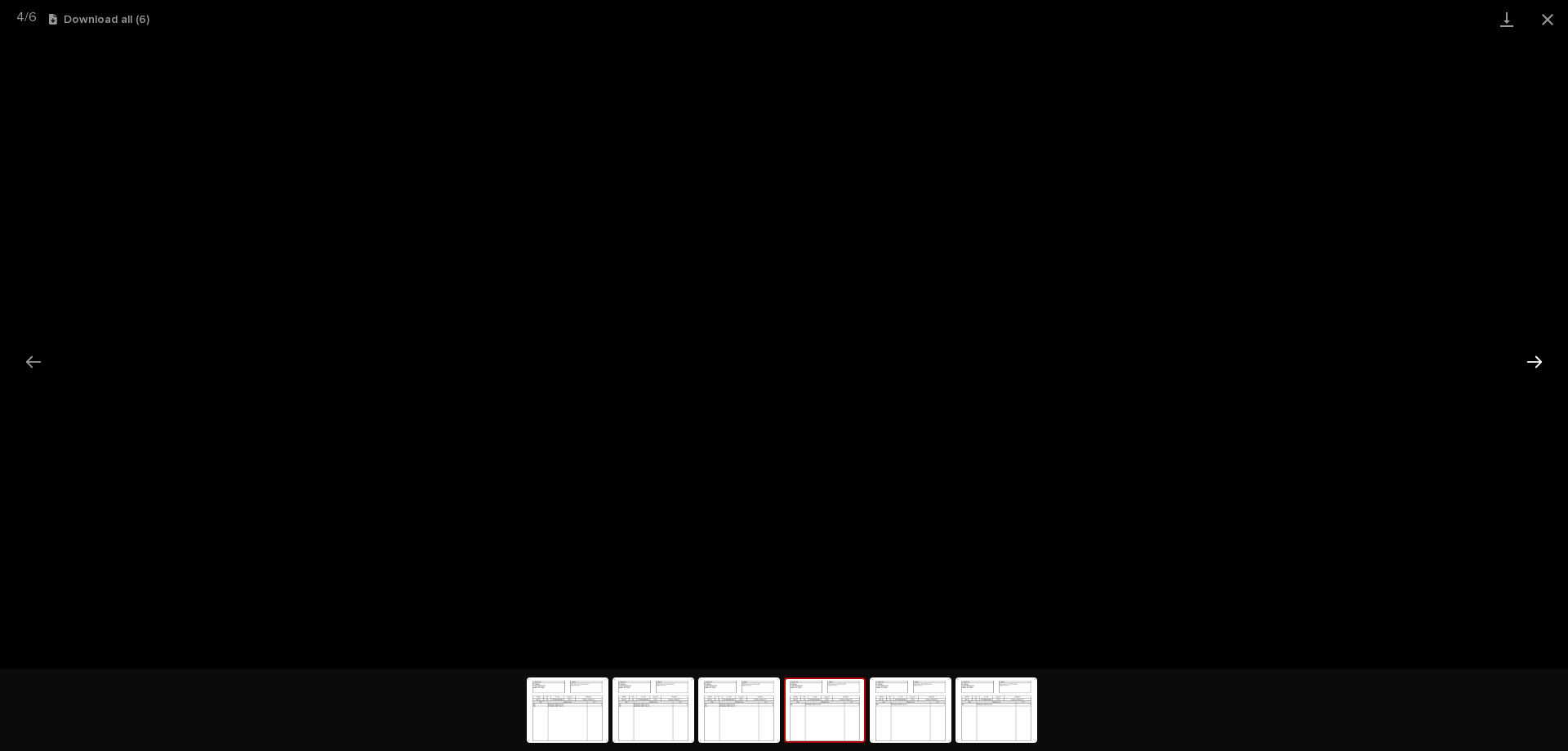 click at bounding box center [1535, 361] 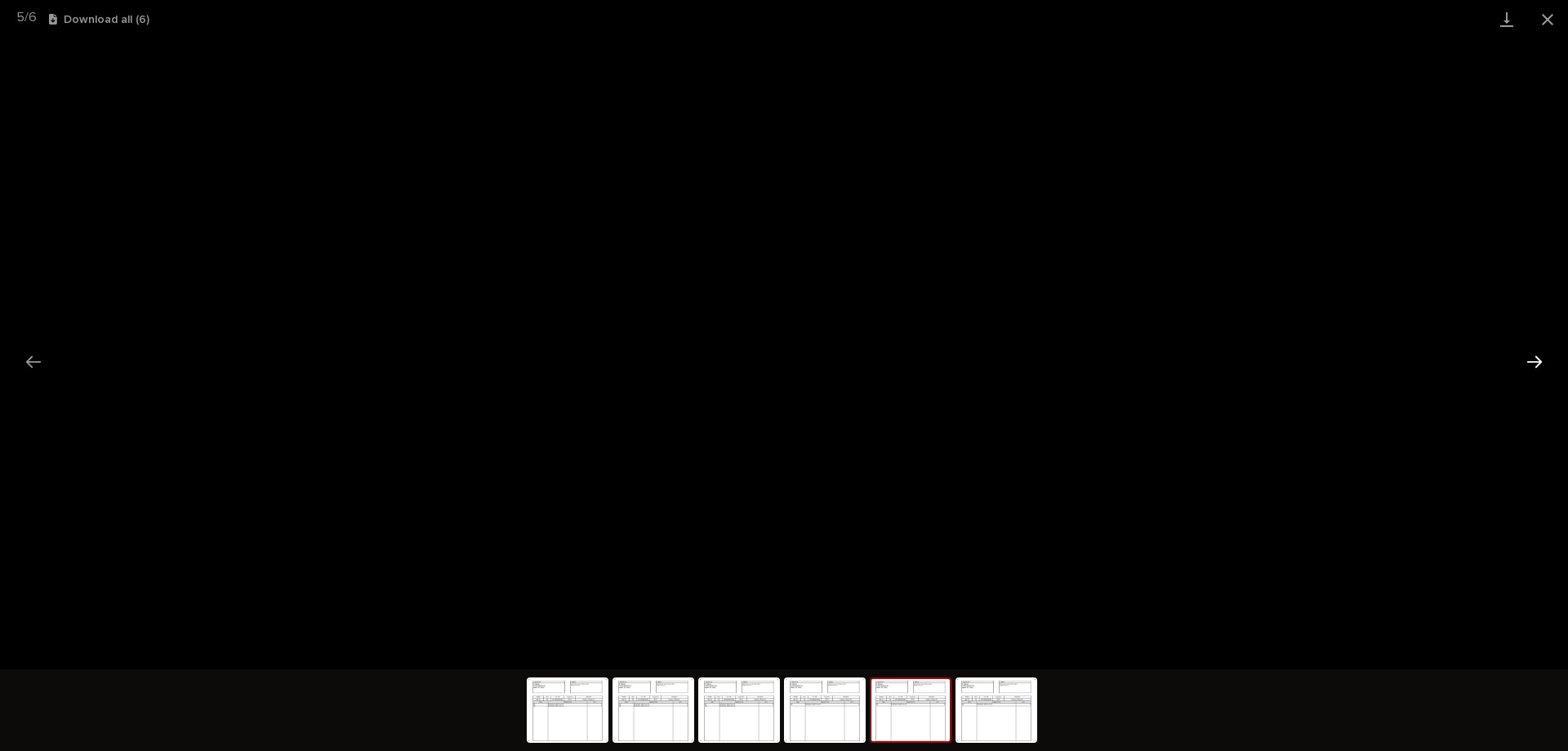 click at bounding box center (1535, 361) 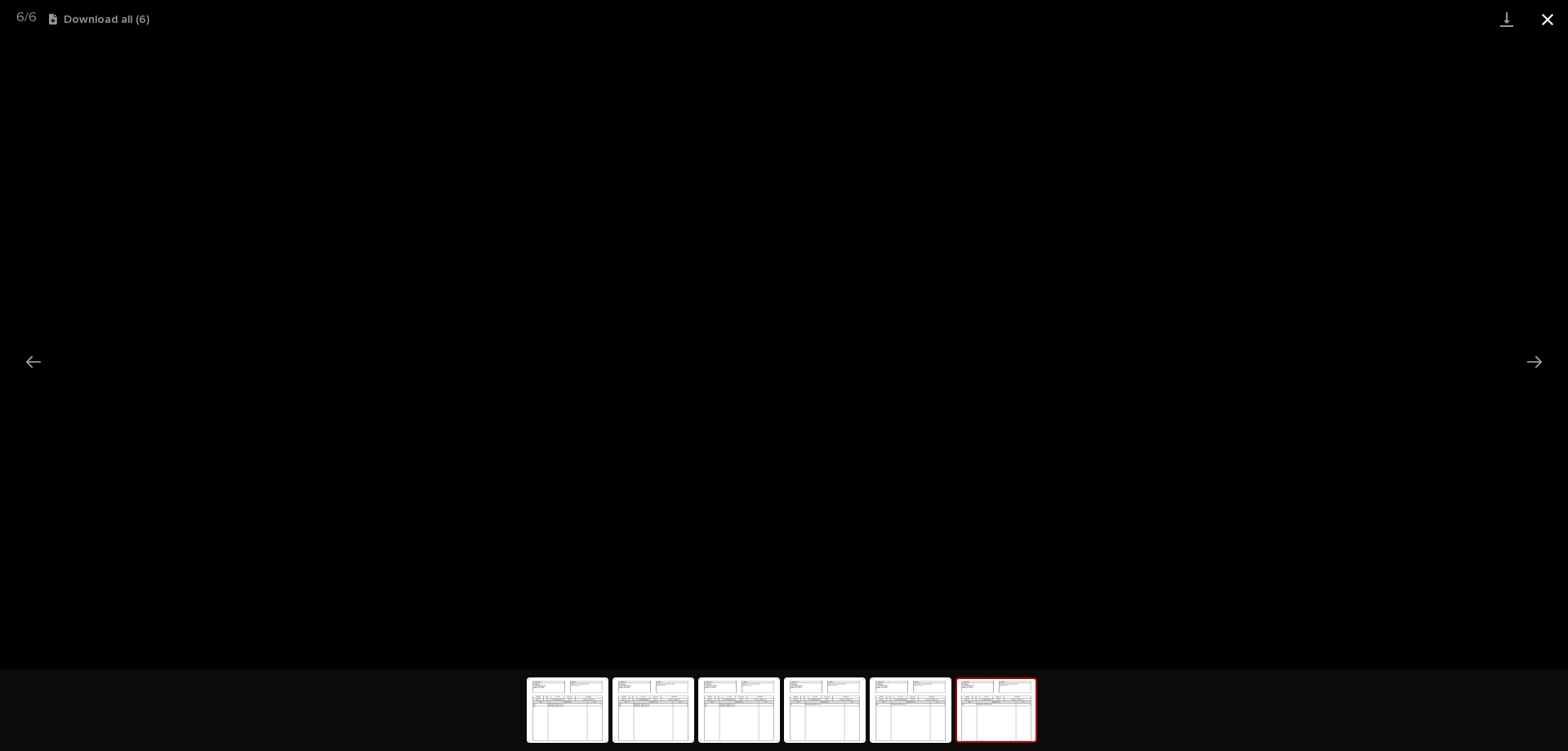 click at bounding box center (1548, 19) 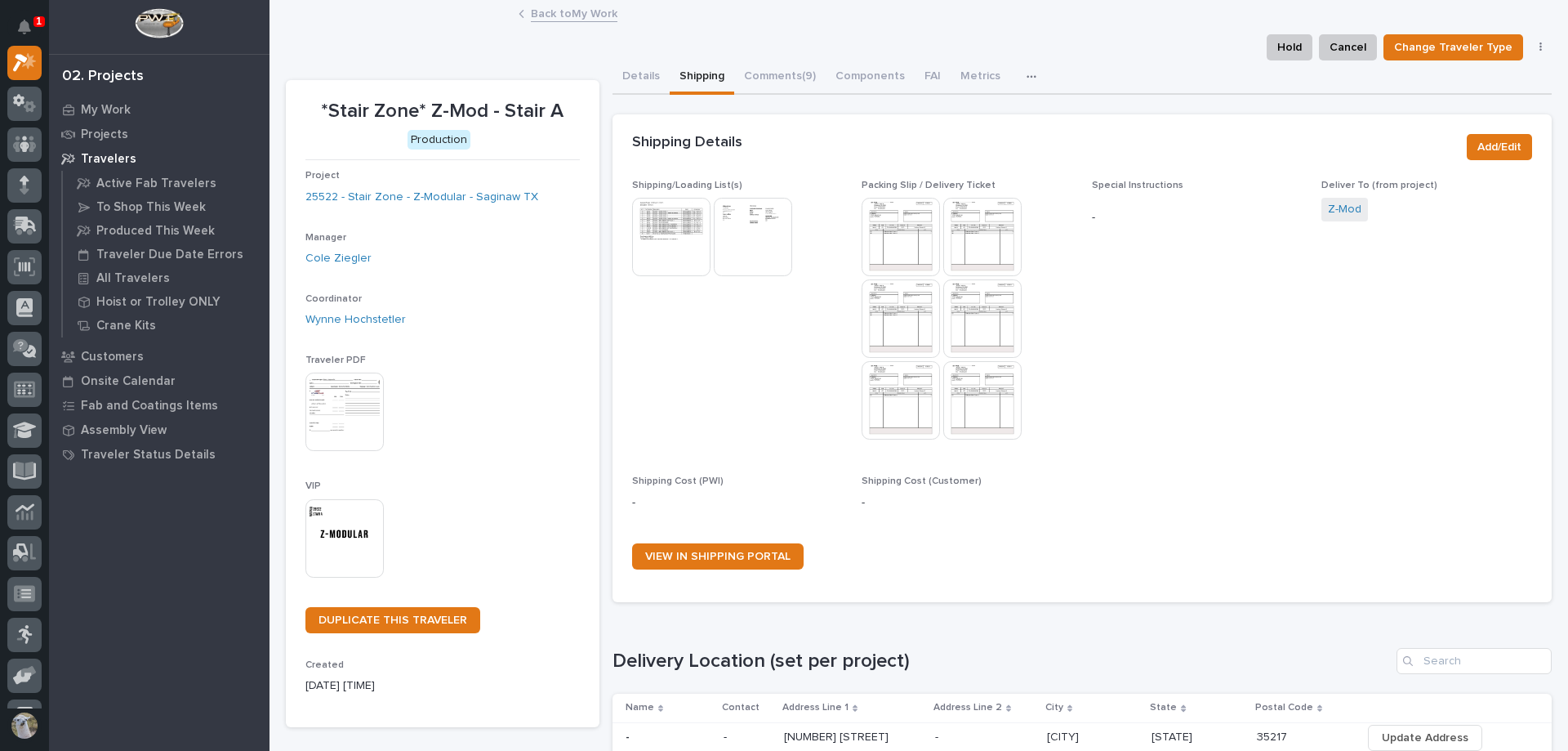 click at bounding box center (671, 237) 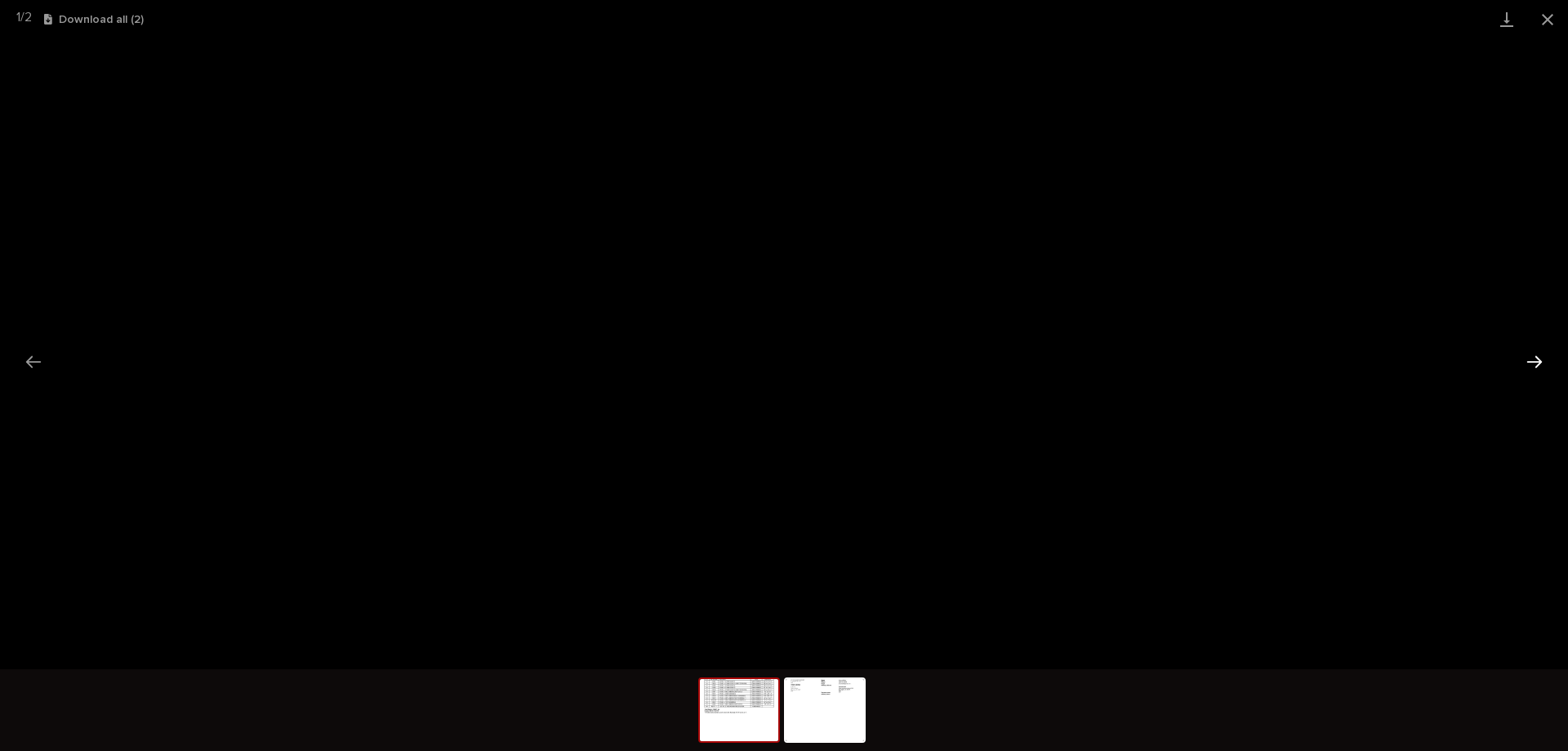 click at bounding box center (1535, 361) 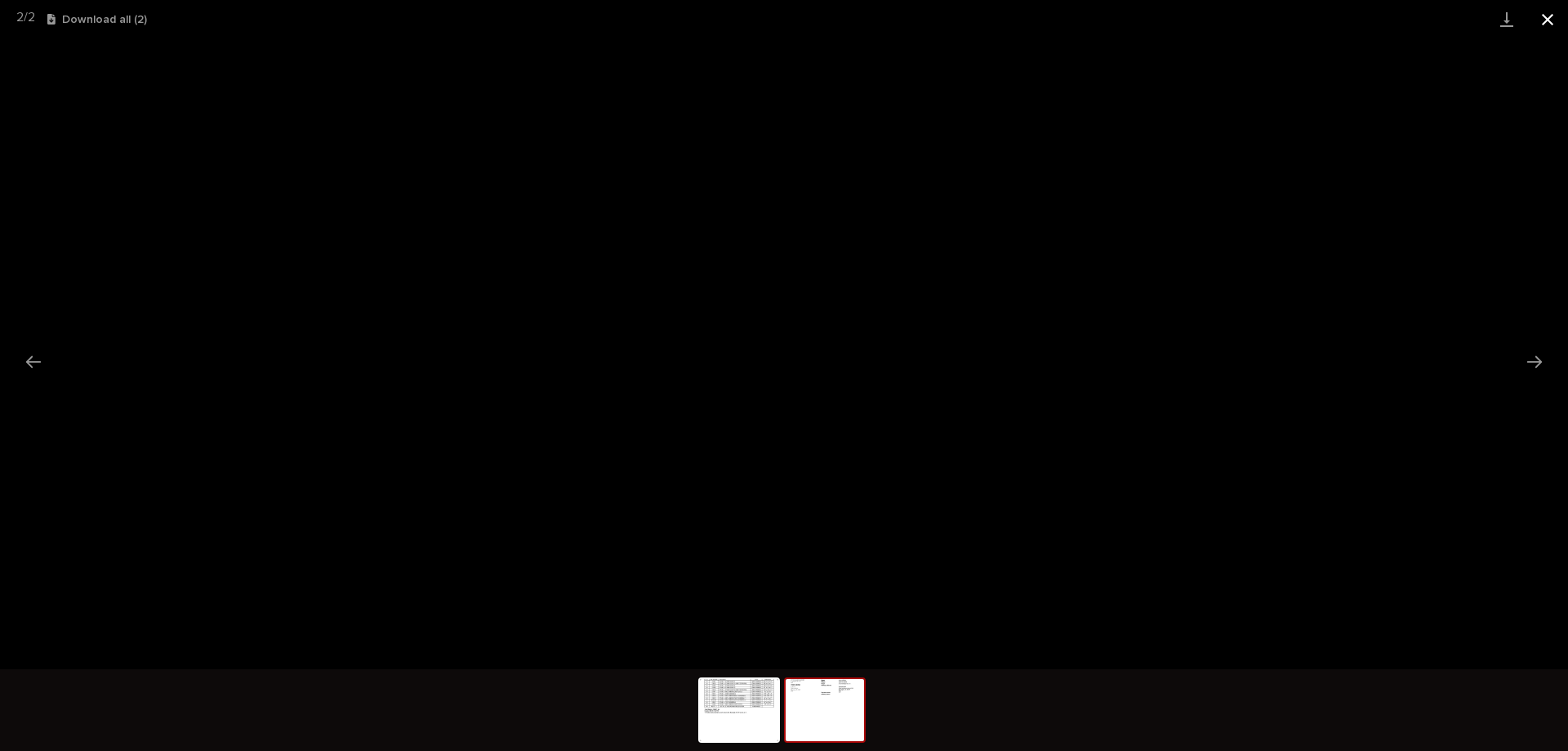 click at bounding box center [1548, 19] 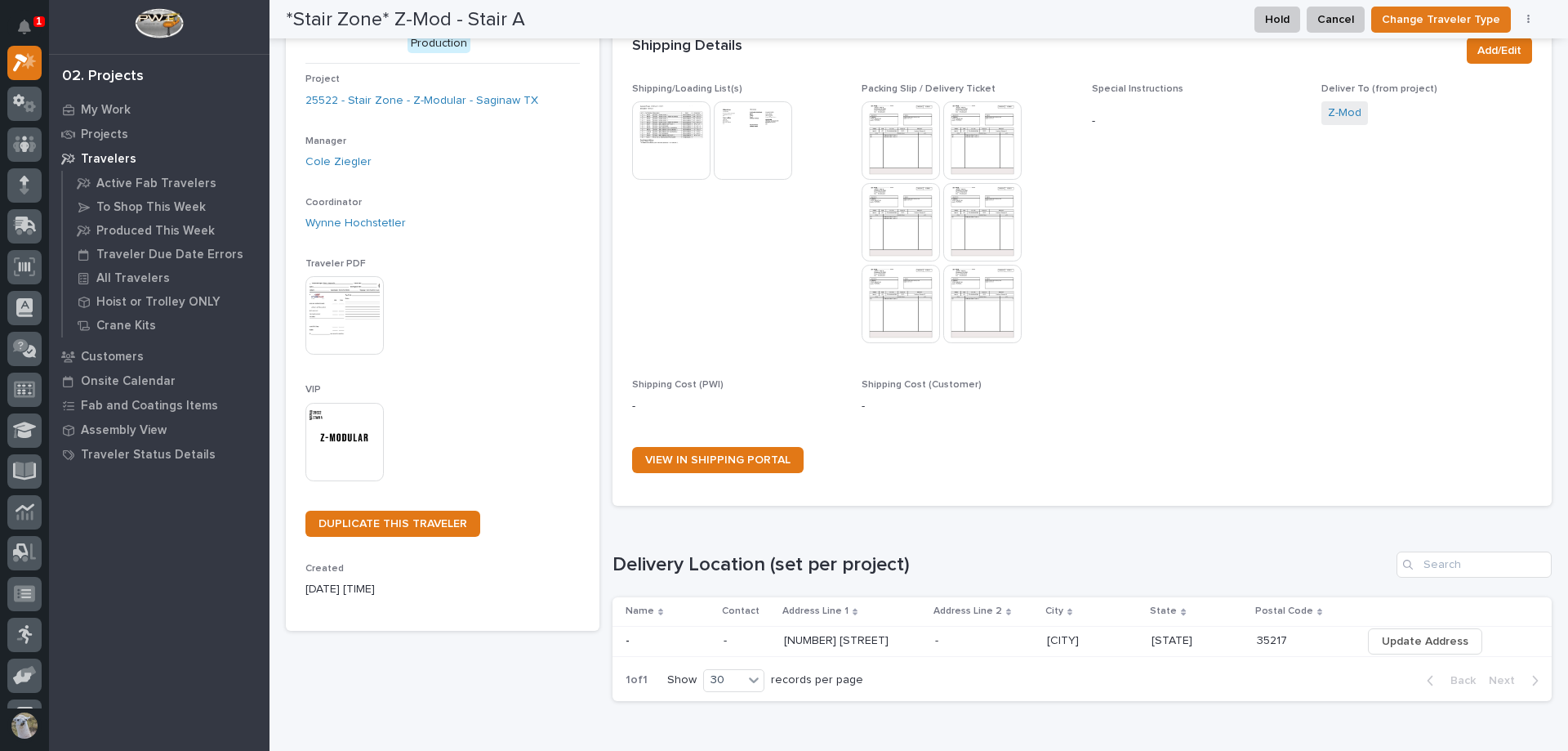 scroll, scrollTop: 0, scrollLeft: 0, axis: both 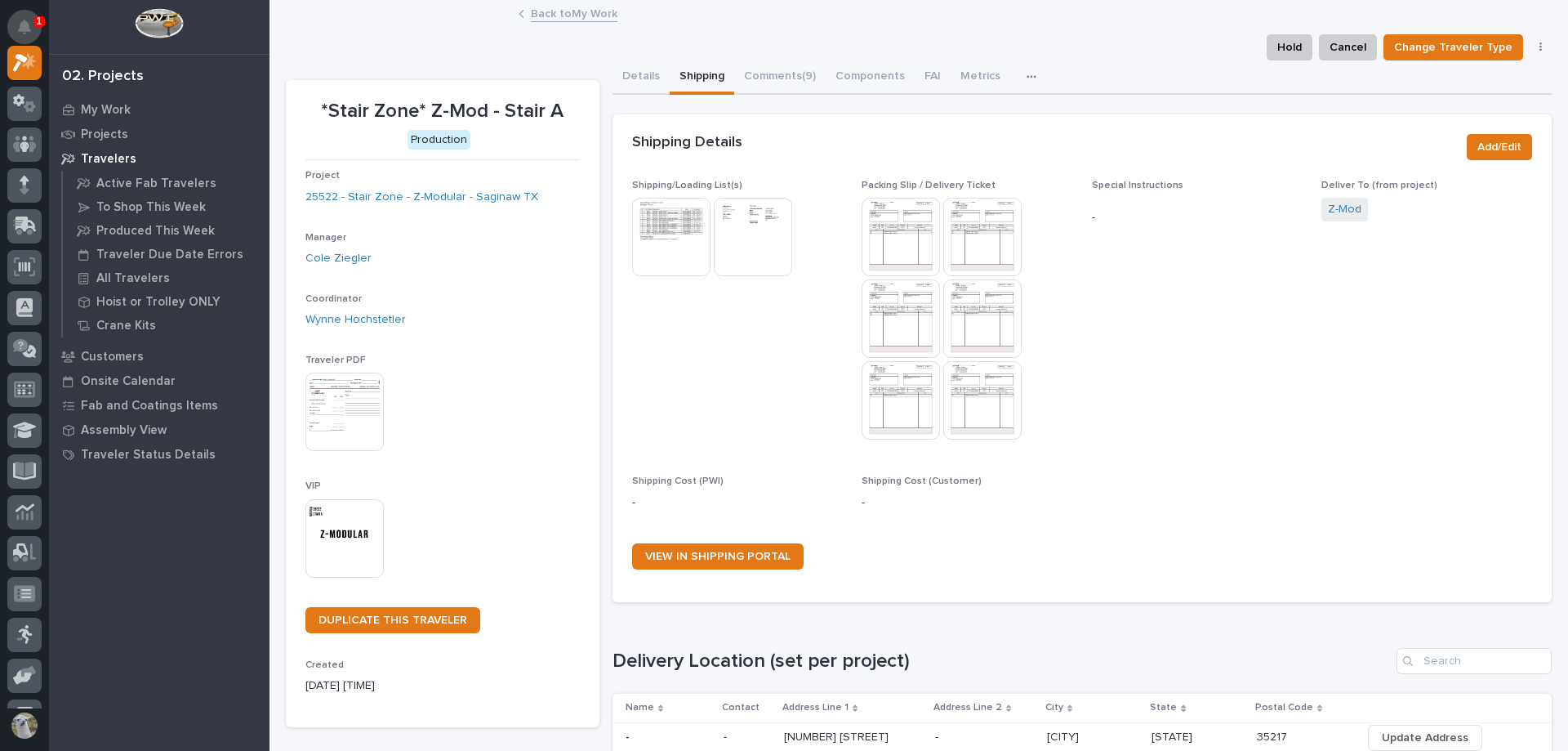 click at bounding box center (24, 27) 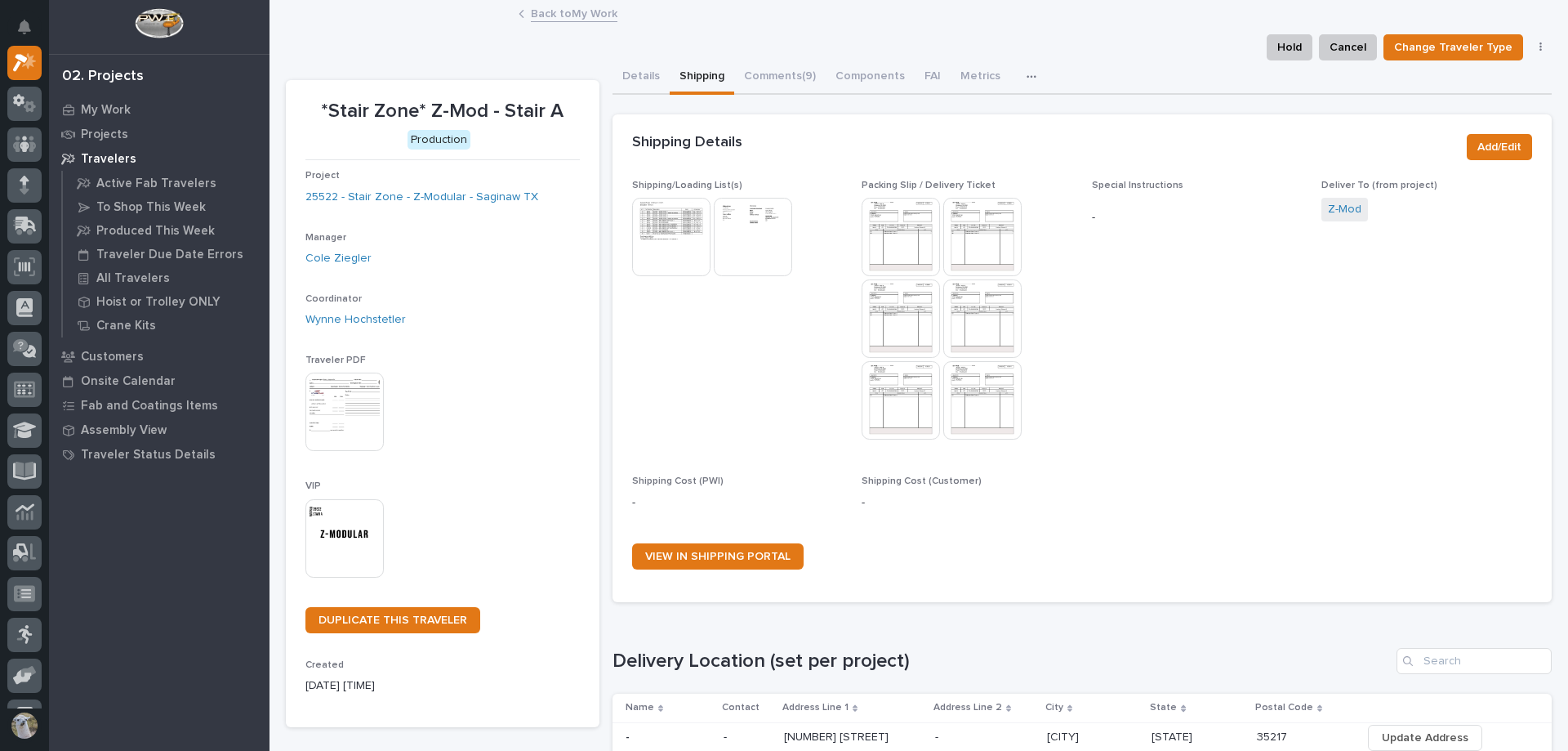 click on "Shipping/Loading List(s) This file cannot be opened Download File" at bounding box center (737, 318) 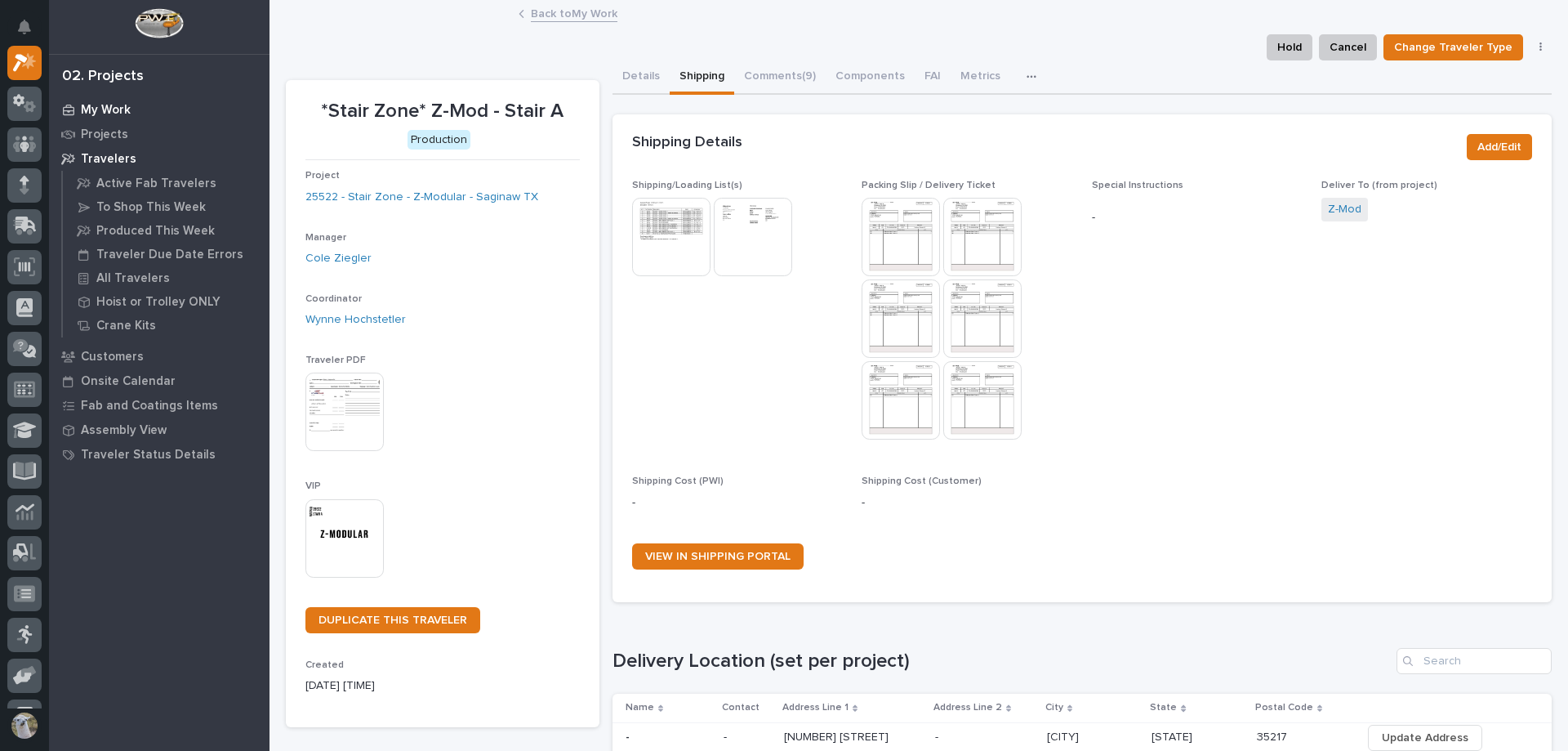 click on "My Work" at bounding box center [105, 110] 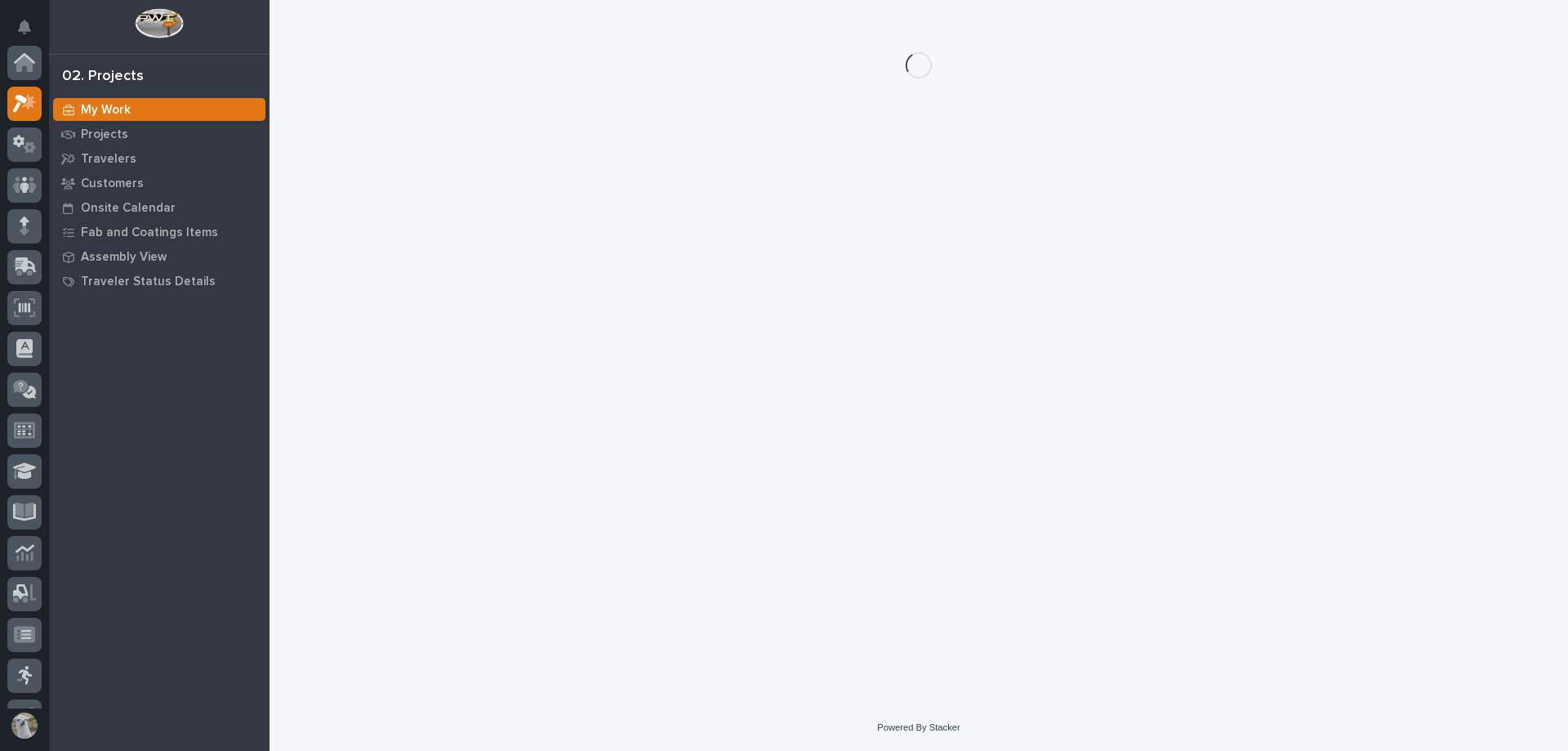 scroll, scrollTop: 41, scrollLeft: 0, axis: vertical 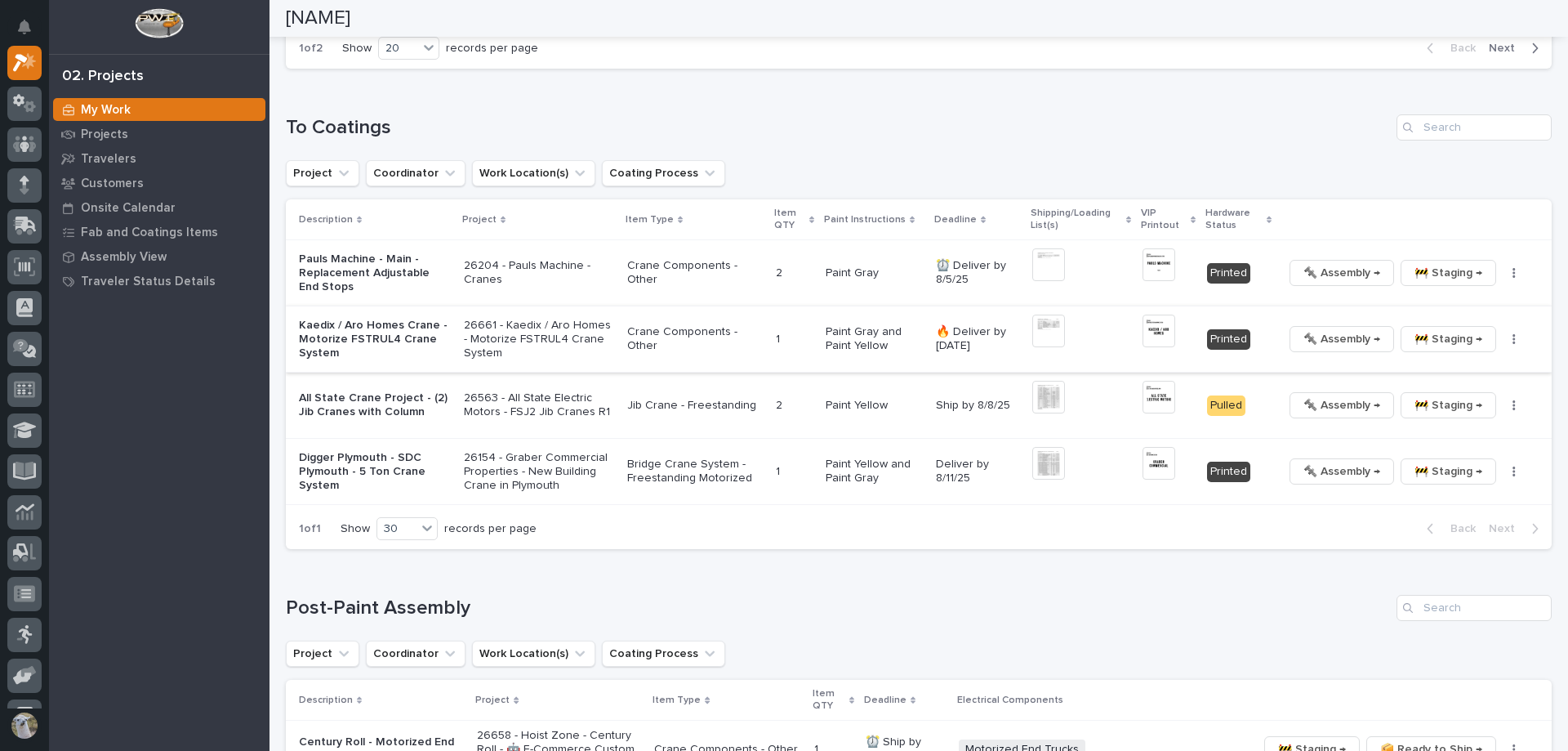 click at bounding box center [1049, 331] 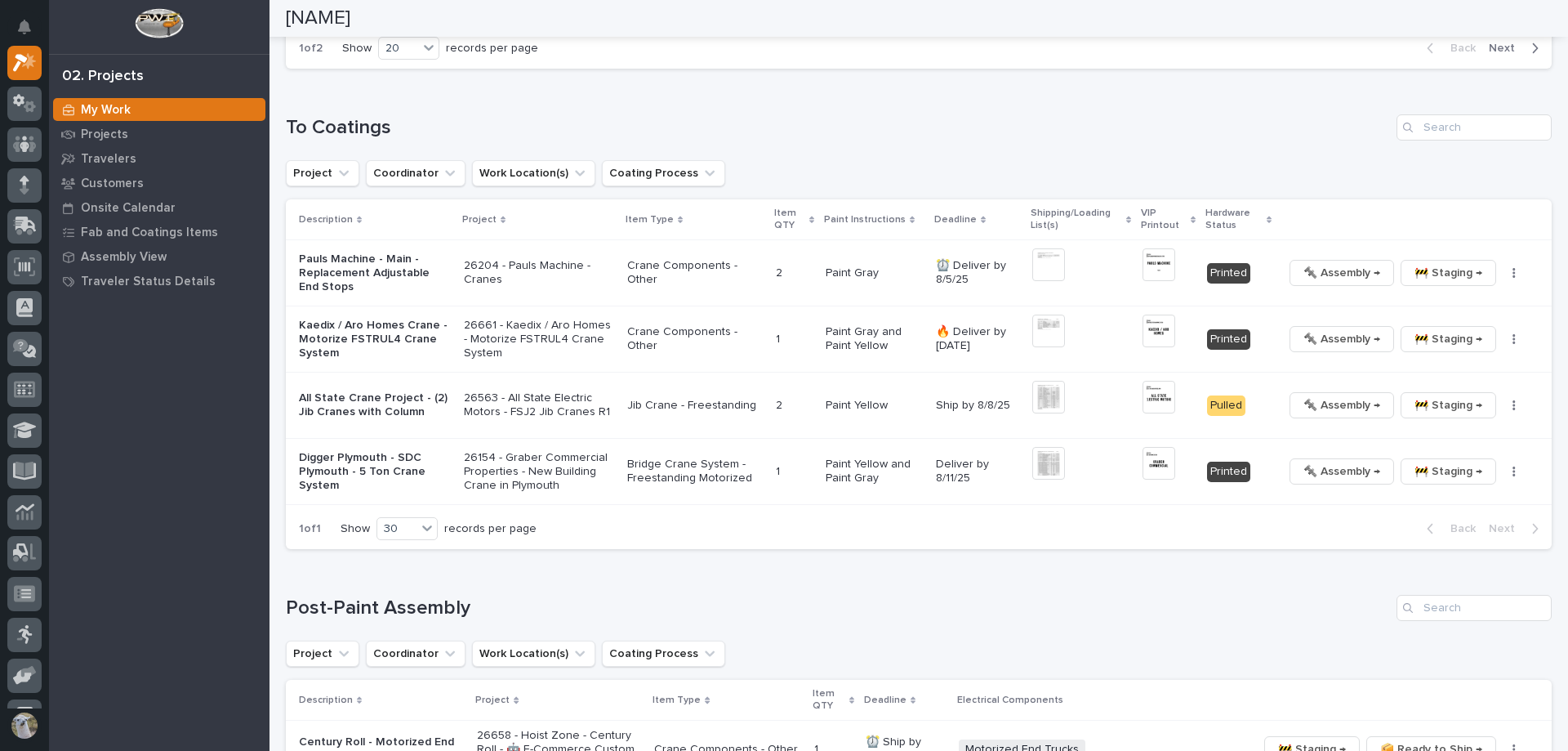 click on "🔥 Deliver by [DATE]" at bounding box center (978, 339) 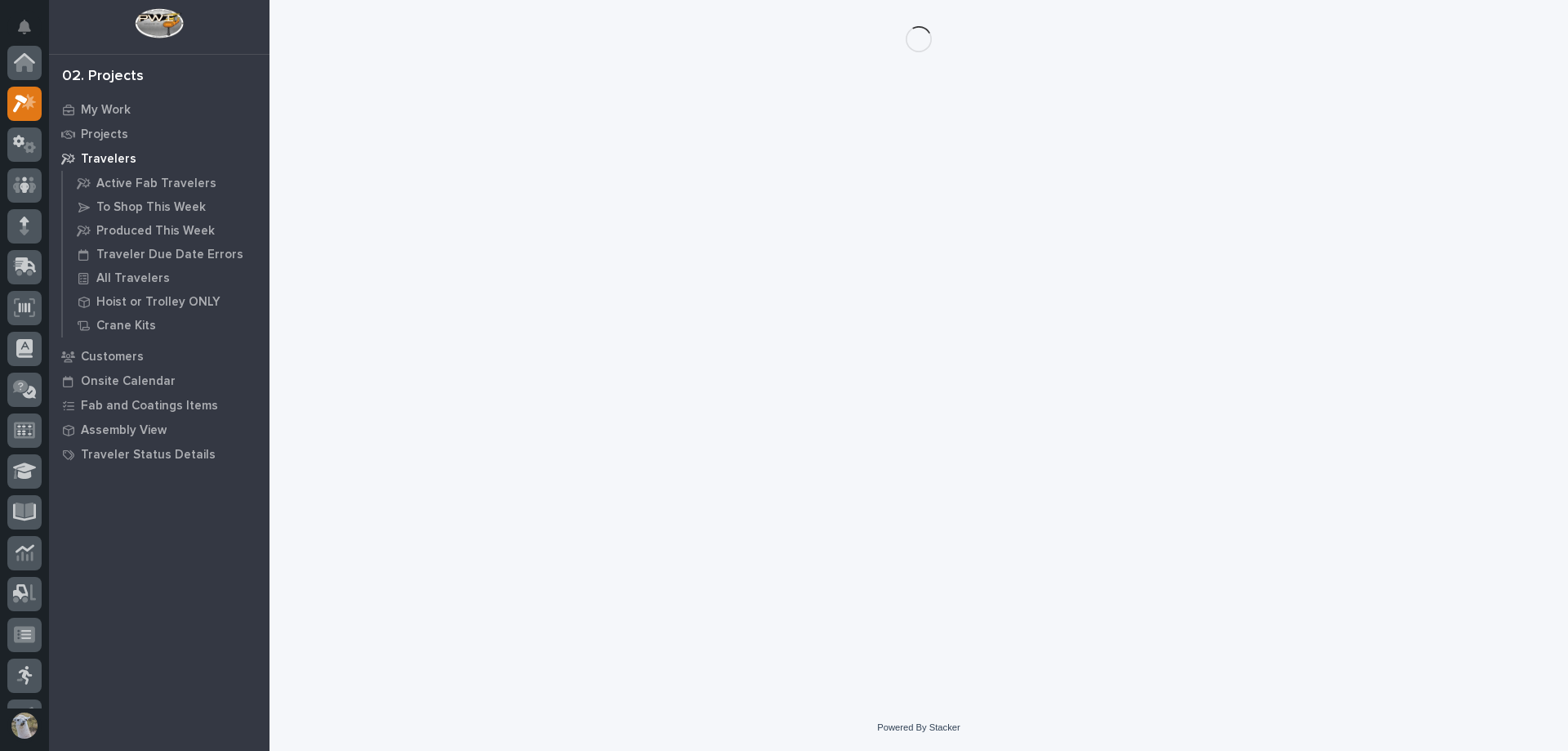 scroll, scrollTop: 41, scrollLeft: 0, axis: vertical 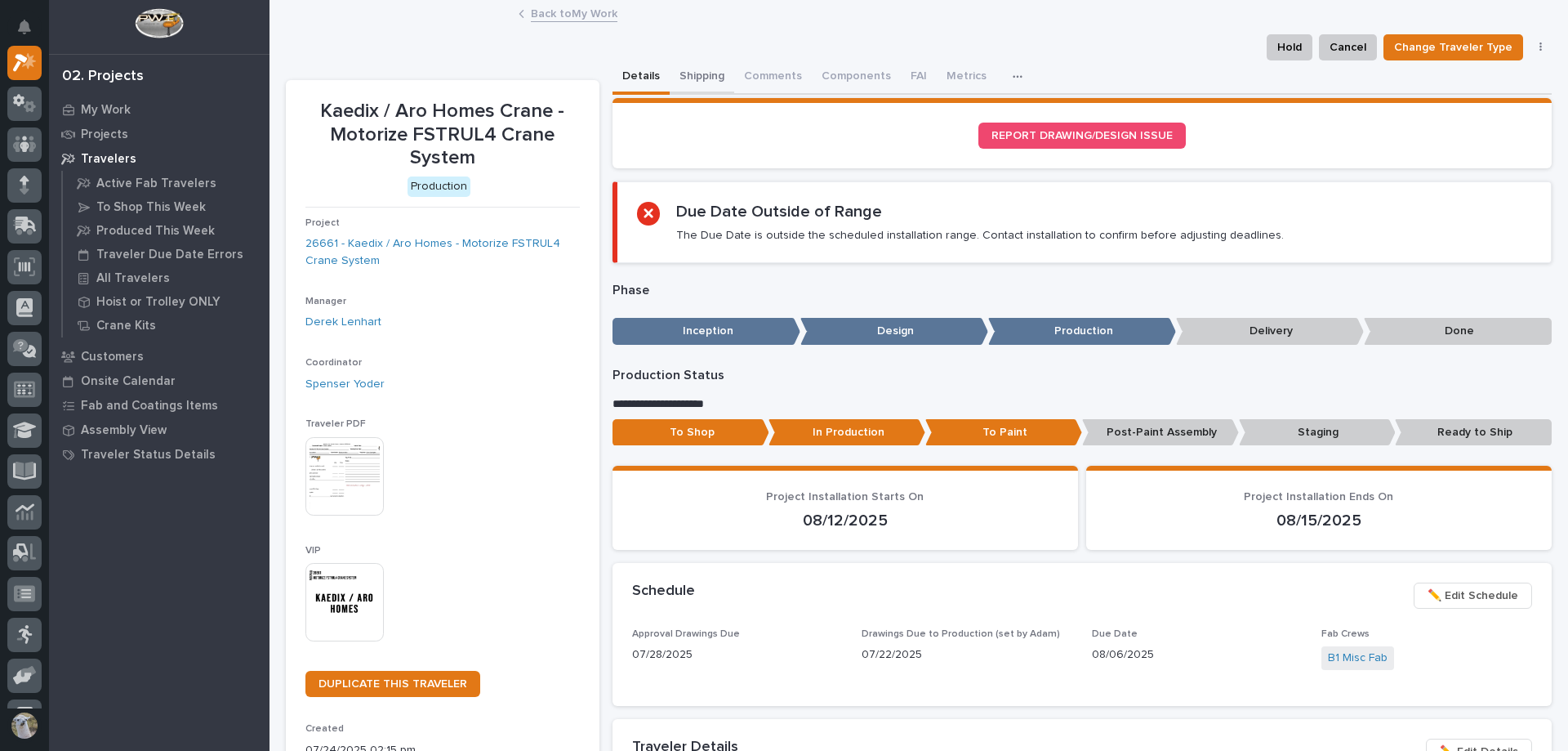 click on "Shipping" at bounding box center (702, 78) 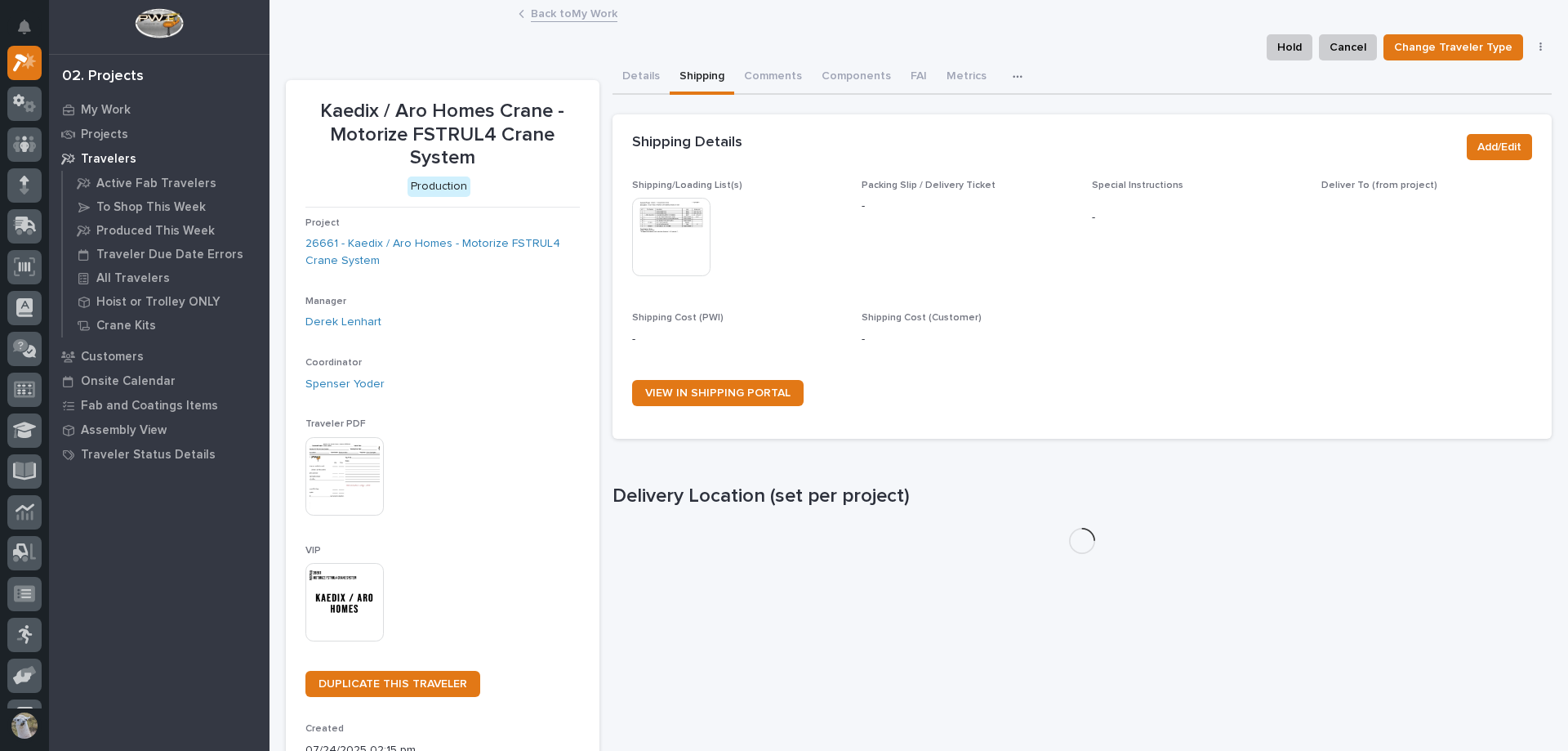 click at bounding box center [671, 237] 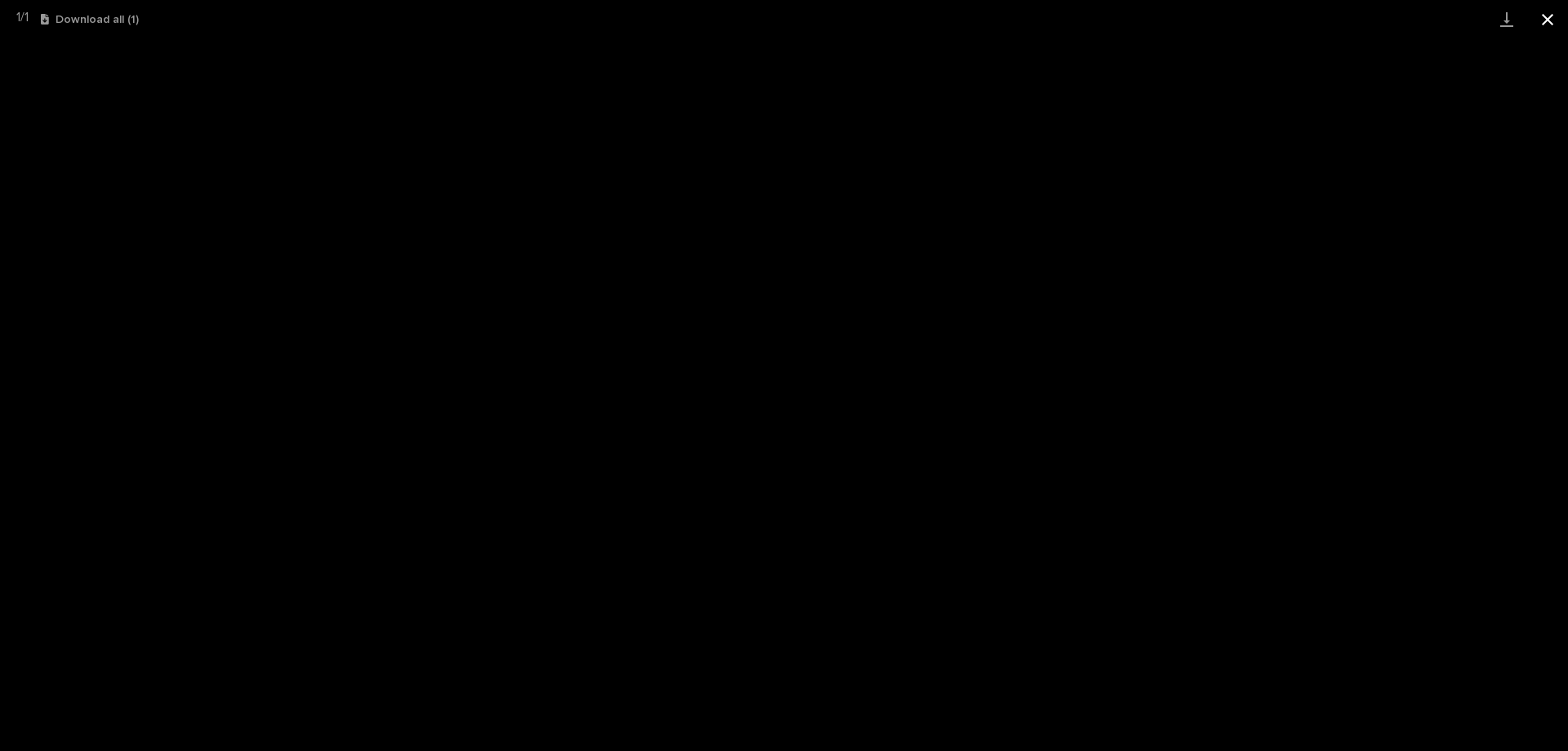 click at bounding box center [1548, 19] 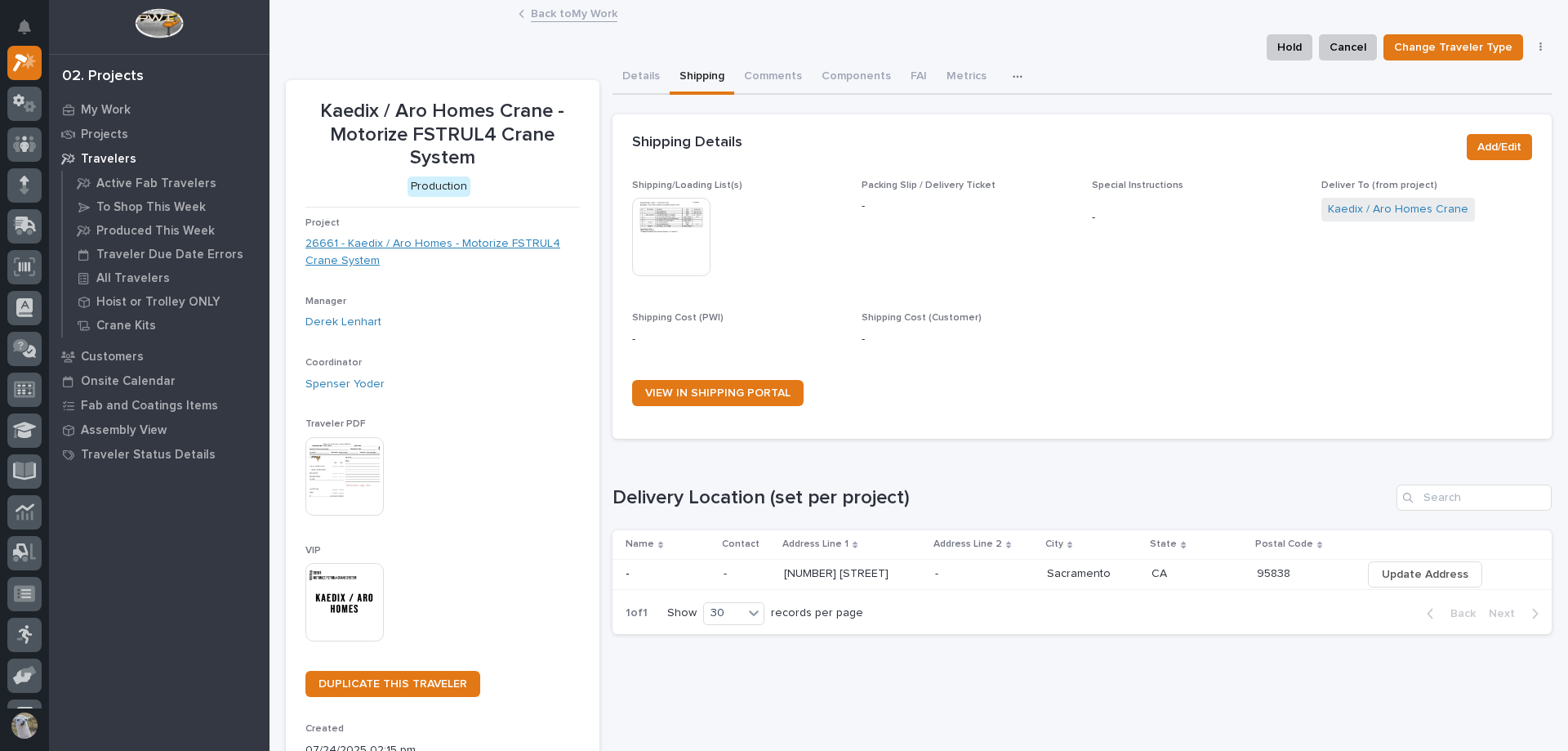 click on "26661 - Kaedix / Aro Homes - Motorize FSTRUL4 Crane System" at bounding box center [443, 253] 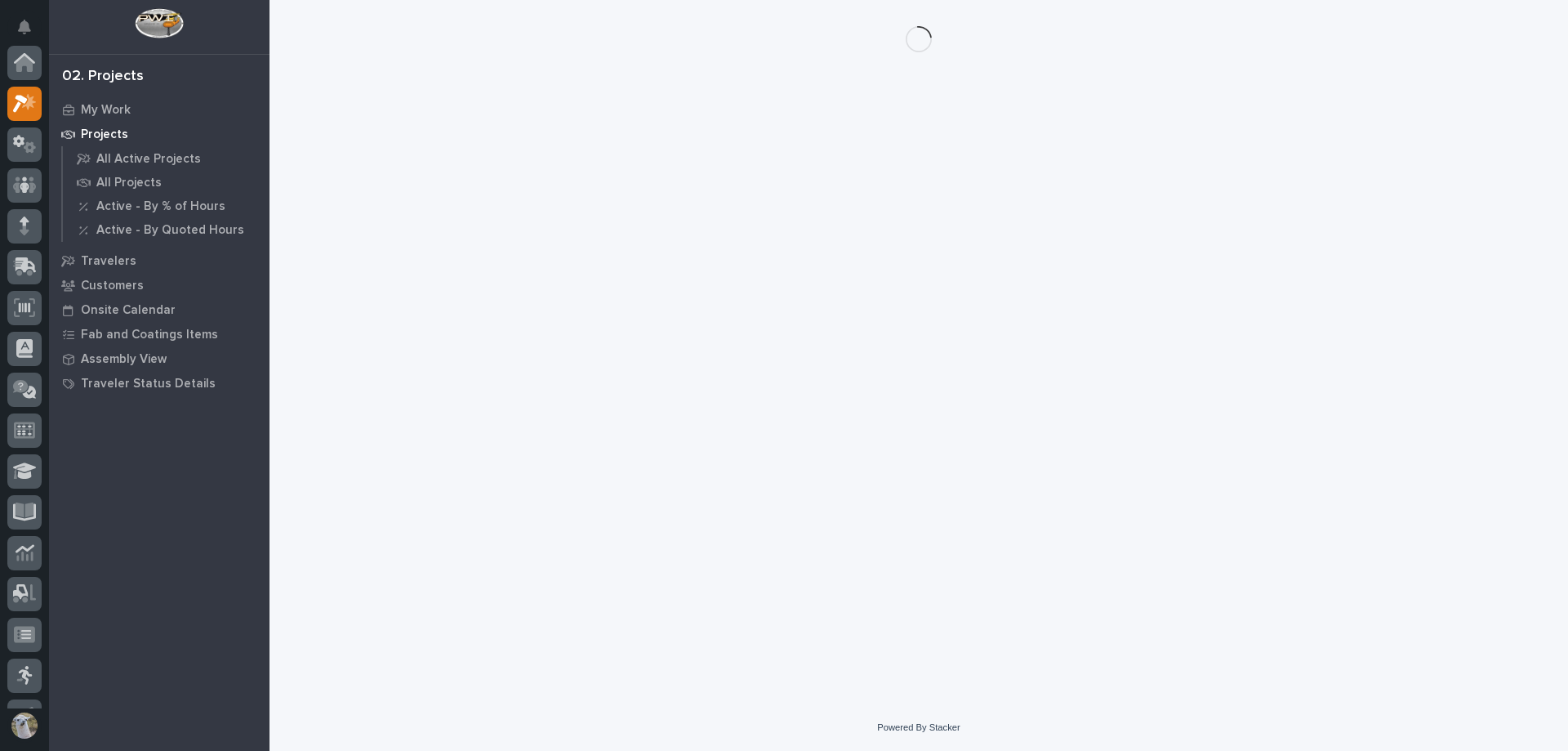 scroll, scrollTop: 41, scrollLeft: 0, axis: vertical 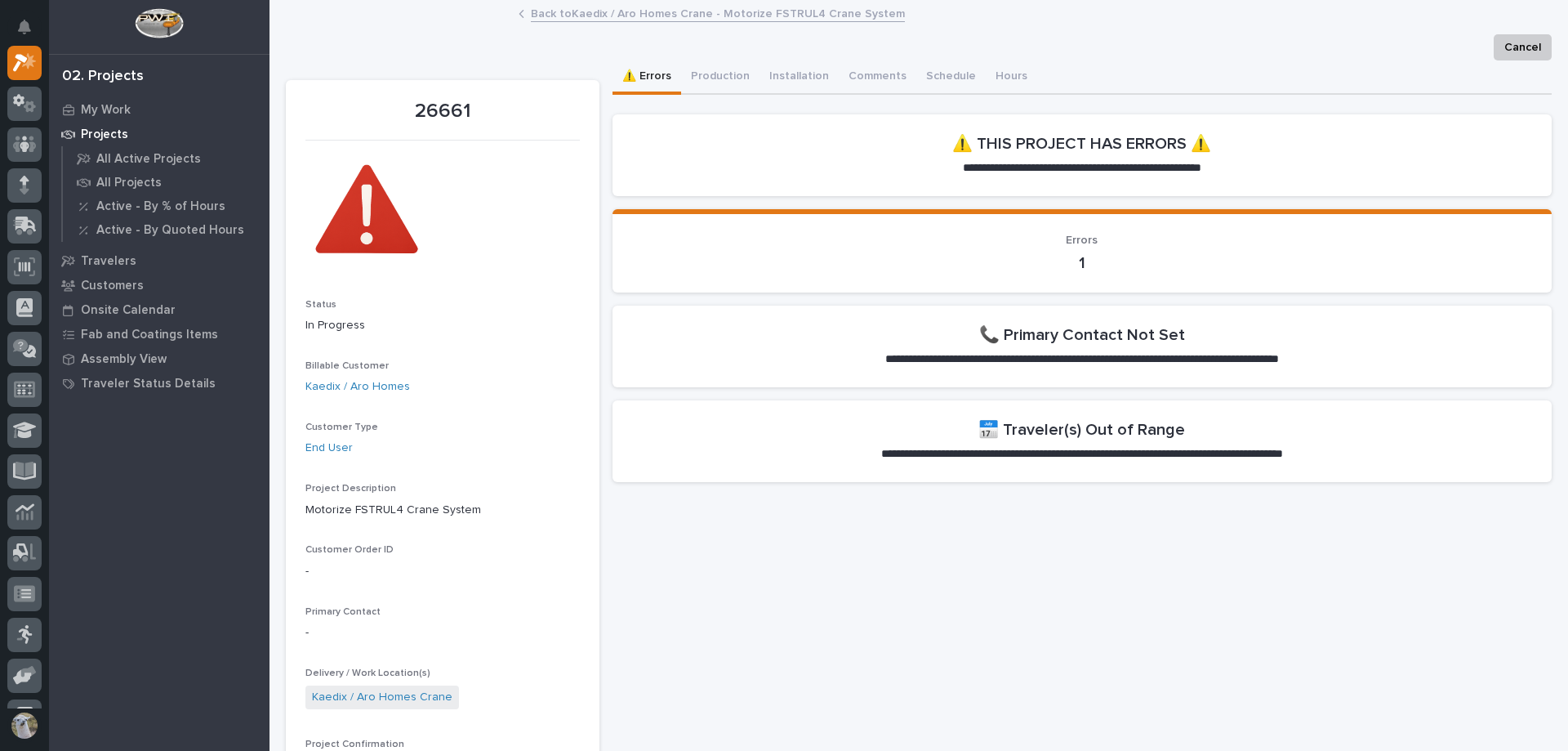 click on "Back to  Kaedix / Aro Homes Crane - Motorize FSTRUL4 Crane System" at bounding box center (718, 12) 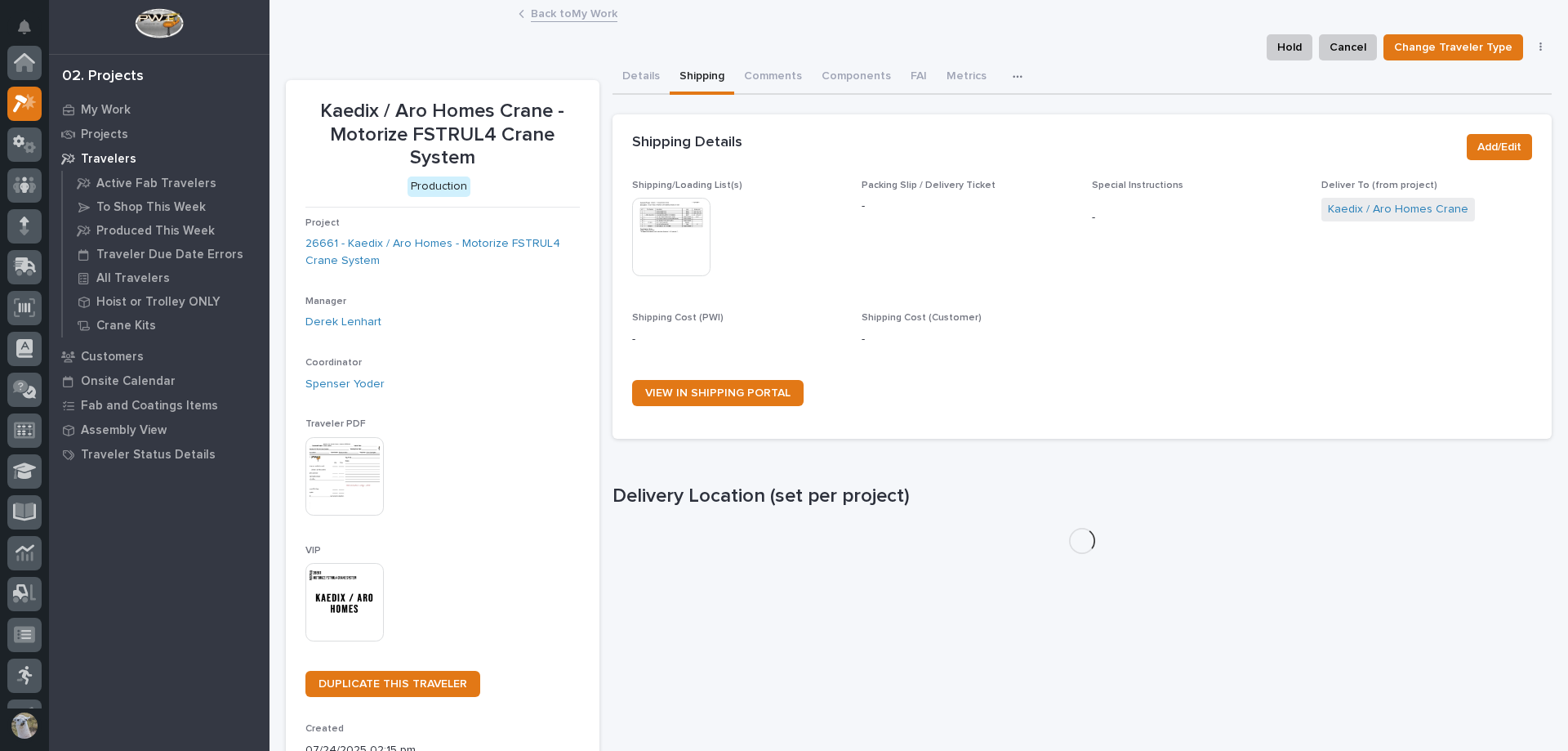 scroll, scrollTop: 41, scrollLeft: 0, axis: vertical 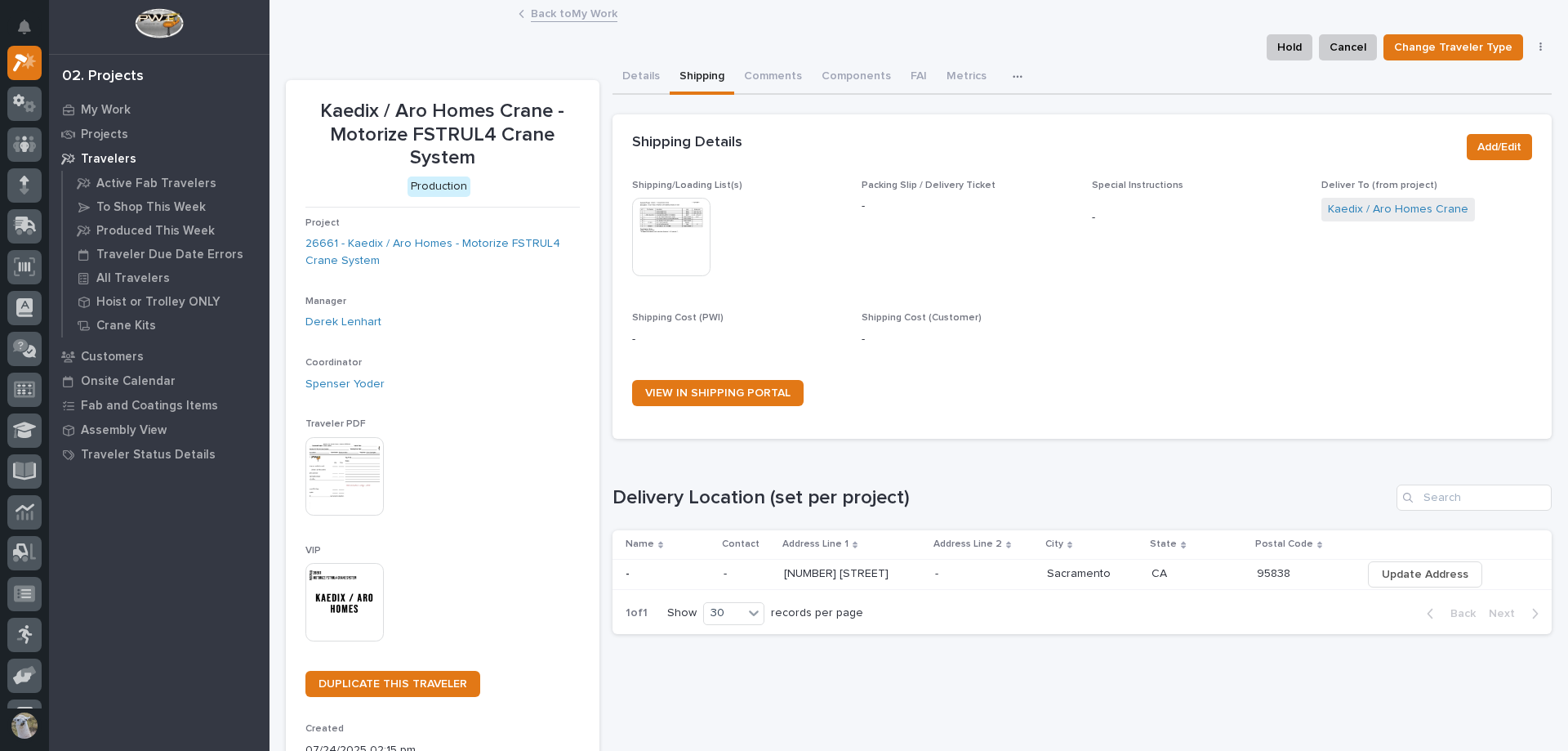 click on "Shipping/Loading List(s) This file cannot be opened Download File" at bounding box center (737, 236) 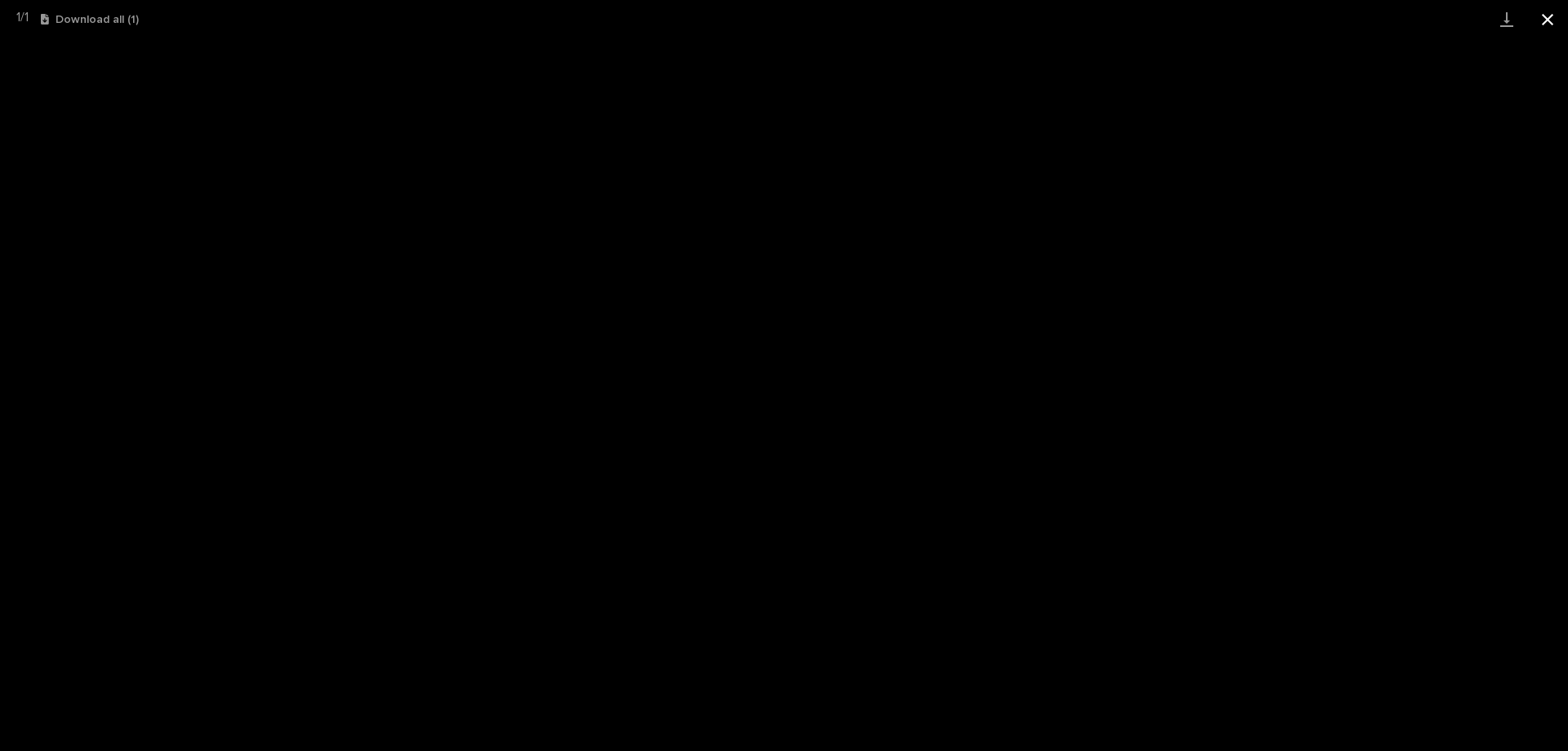 click at bounding box center [1548, 19] 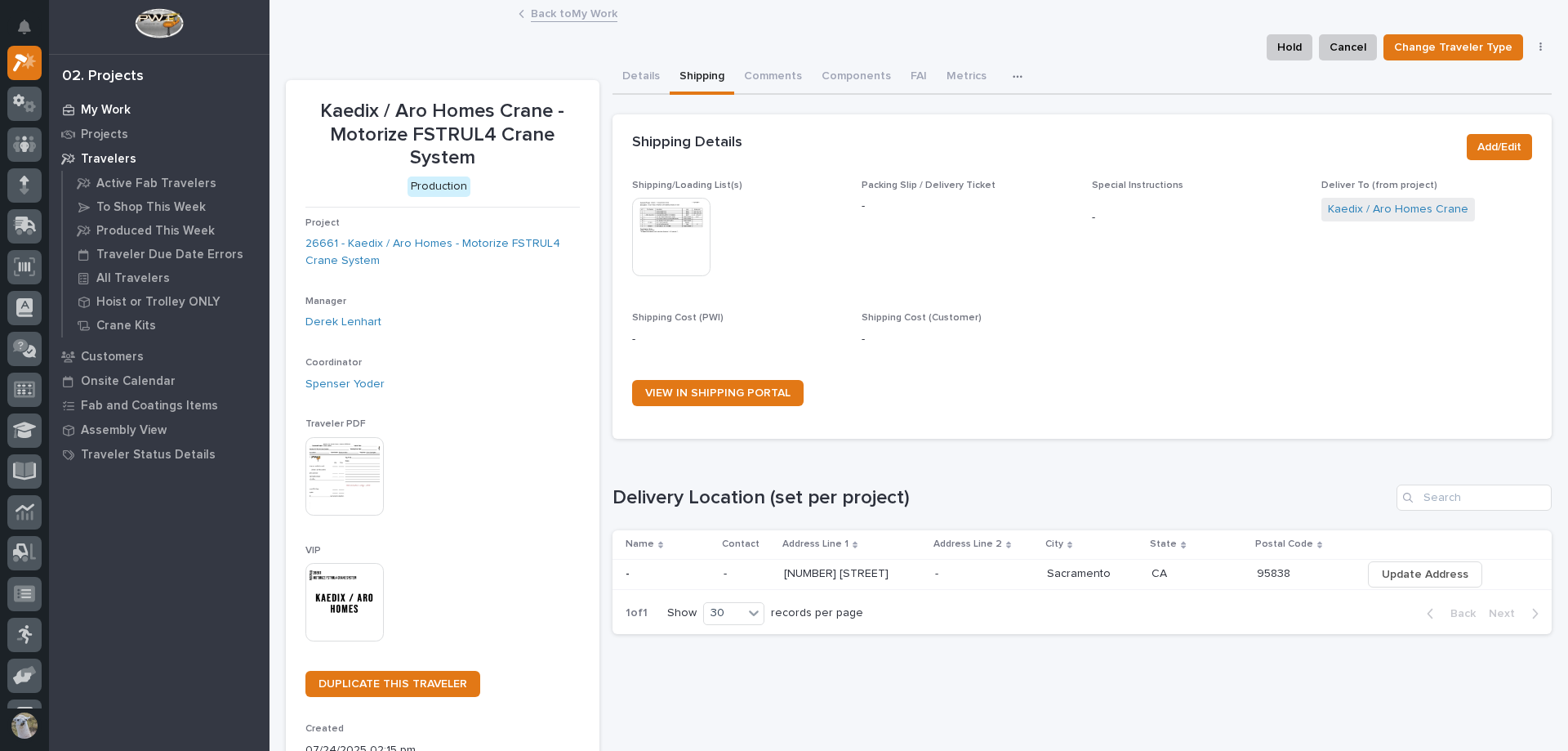 click on "My Work" at bounding box center (105, 110) 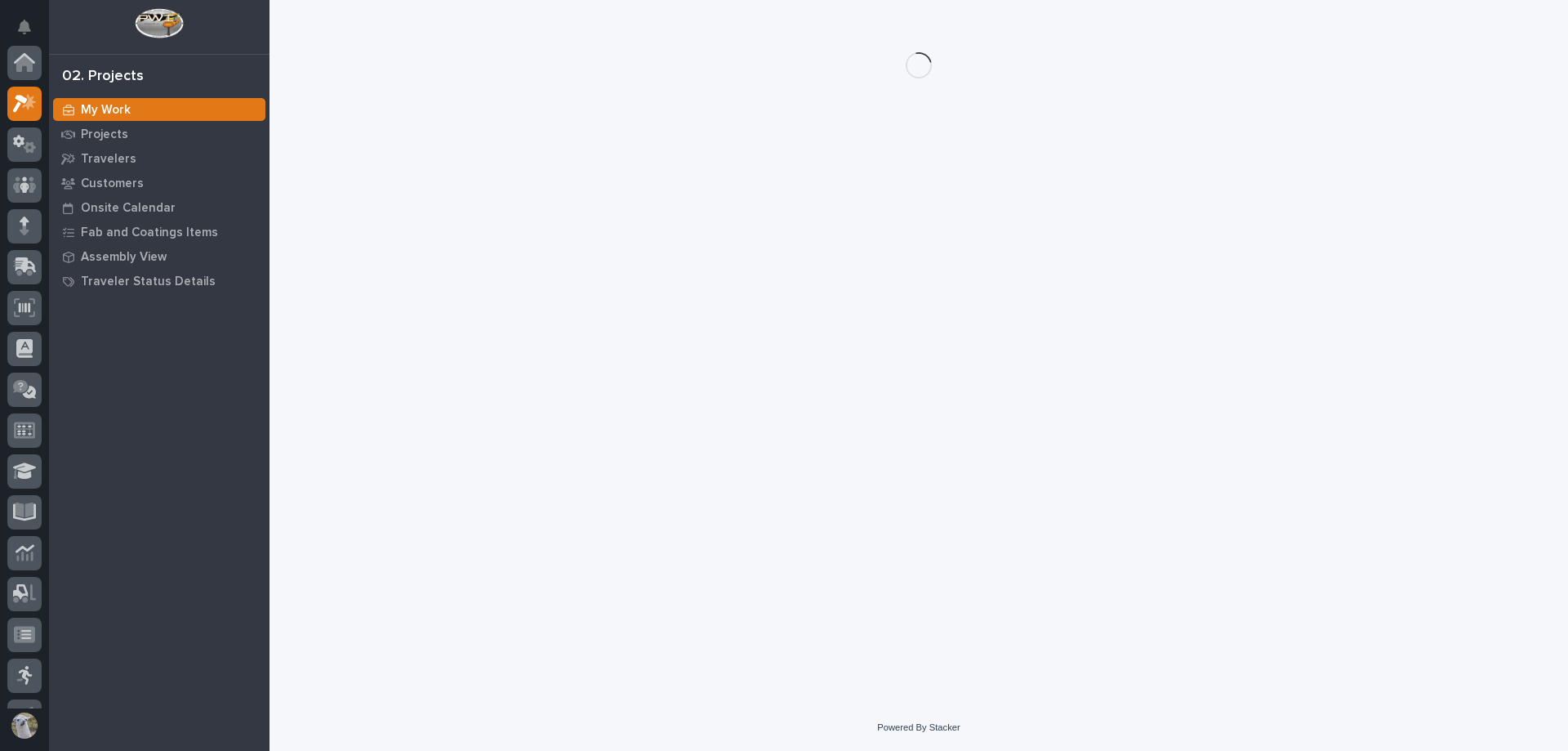 scroll, scrollTop: 41, scrollLeft: 0, axis: vertical 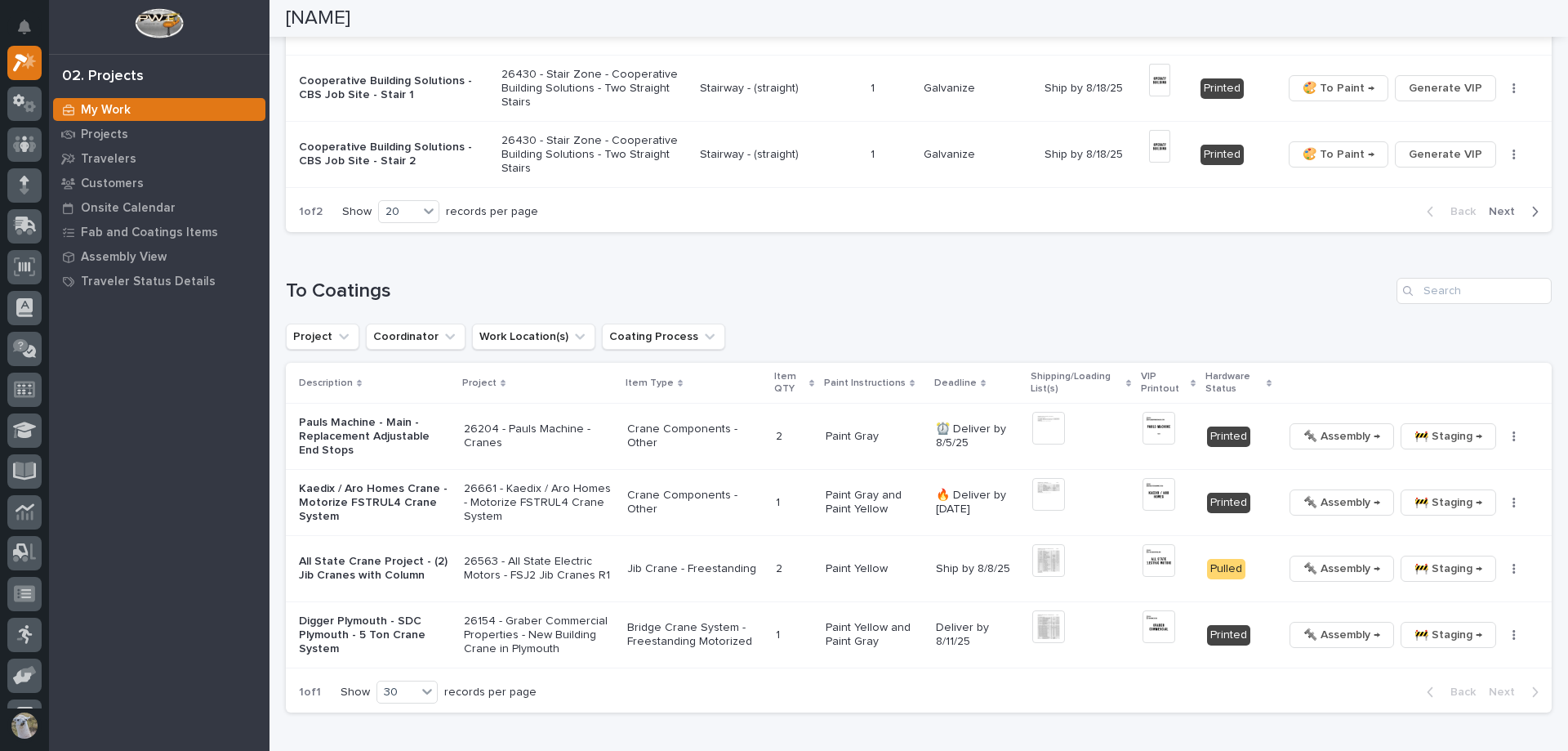 click on "Pauls Machine - Main - Replacement Adjustable End Stops" at bounding box center (375, 436) 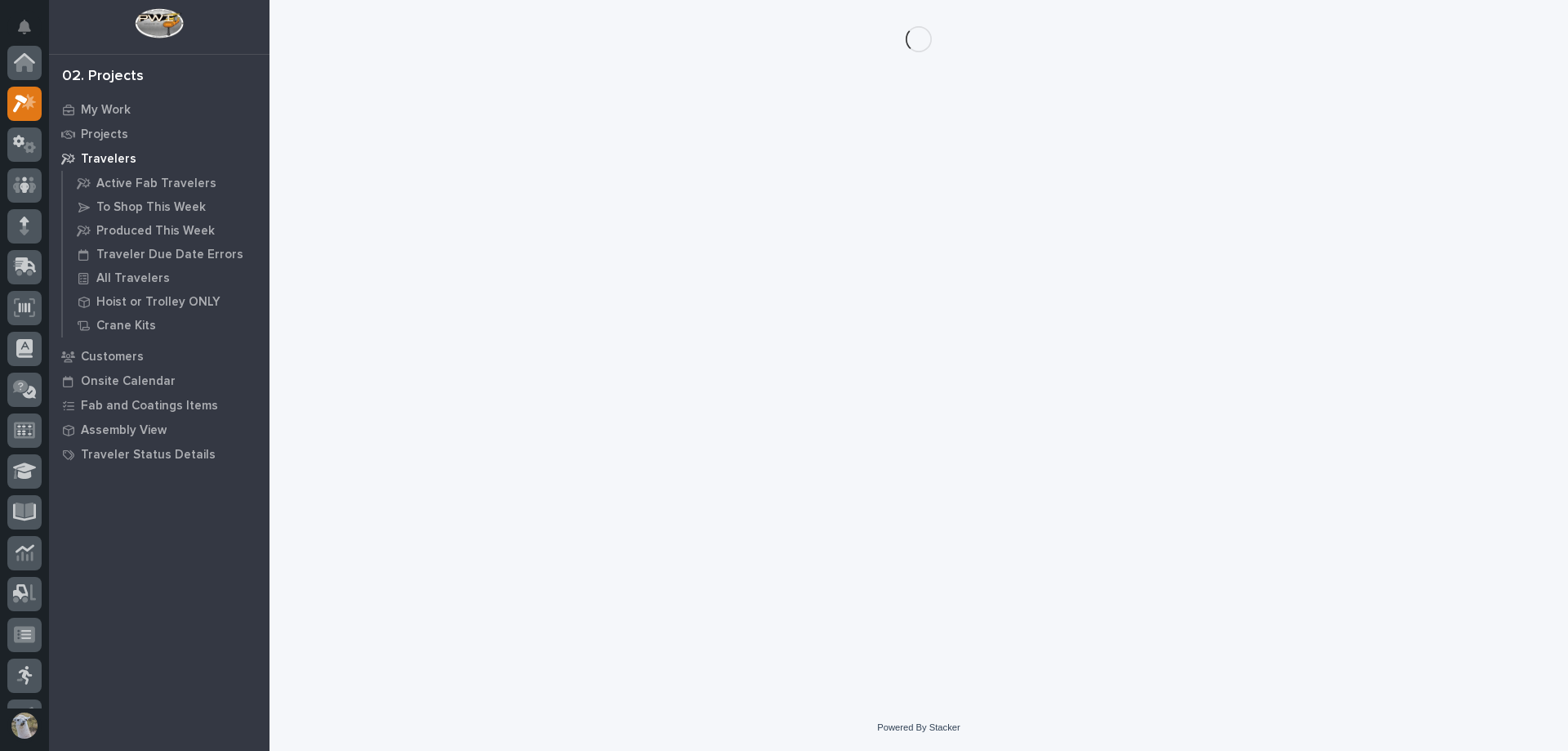 scroll, scrollTop: 41, scrollLeft: 0, axis: vertical 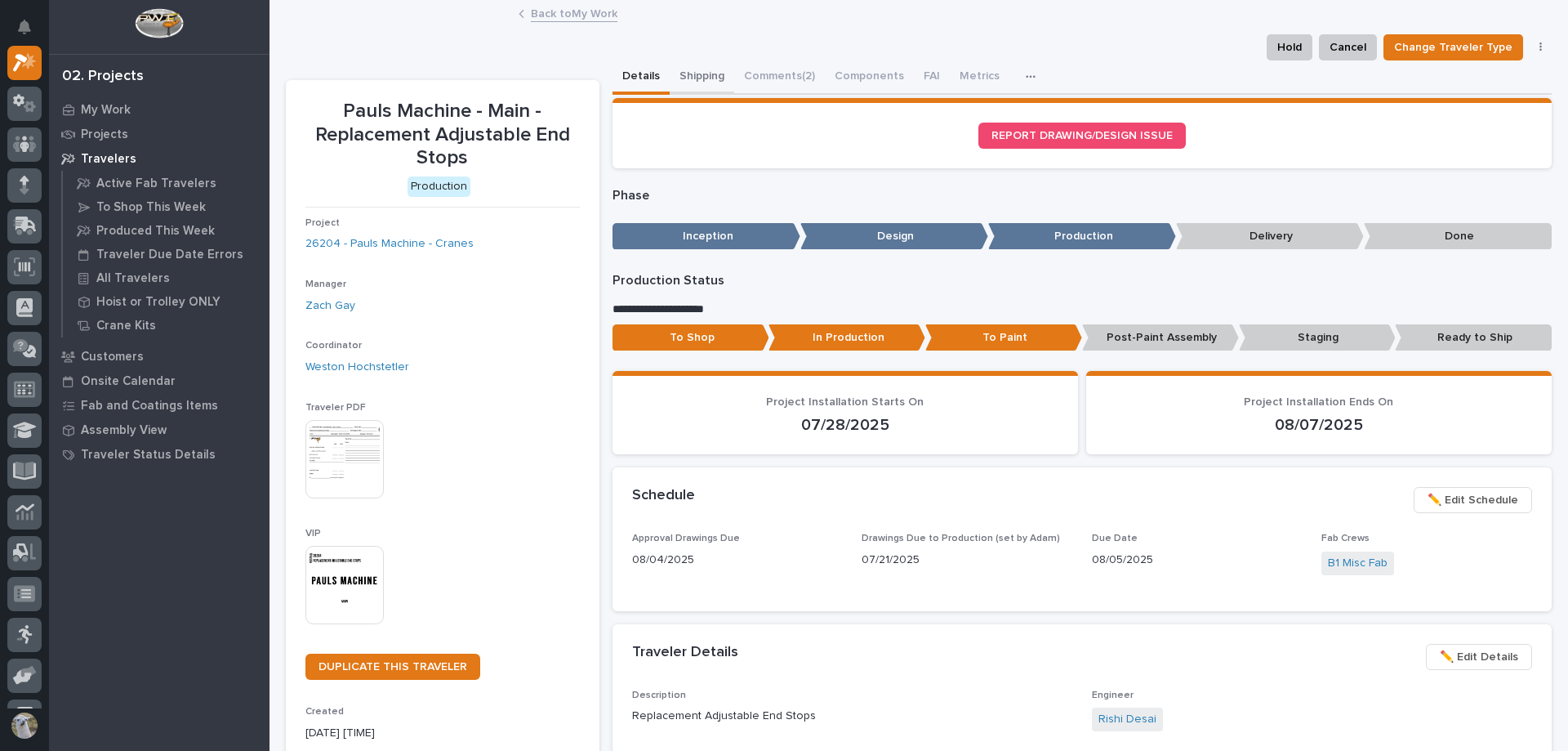 click on "Shipping" at bounding box center [702, 78] 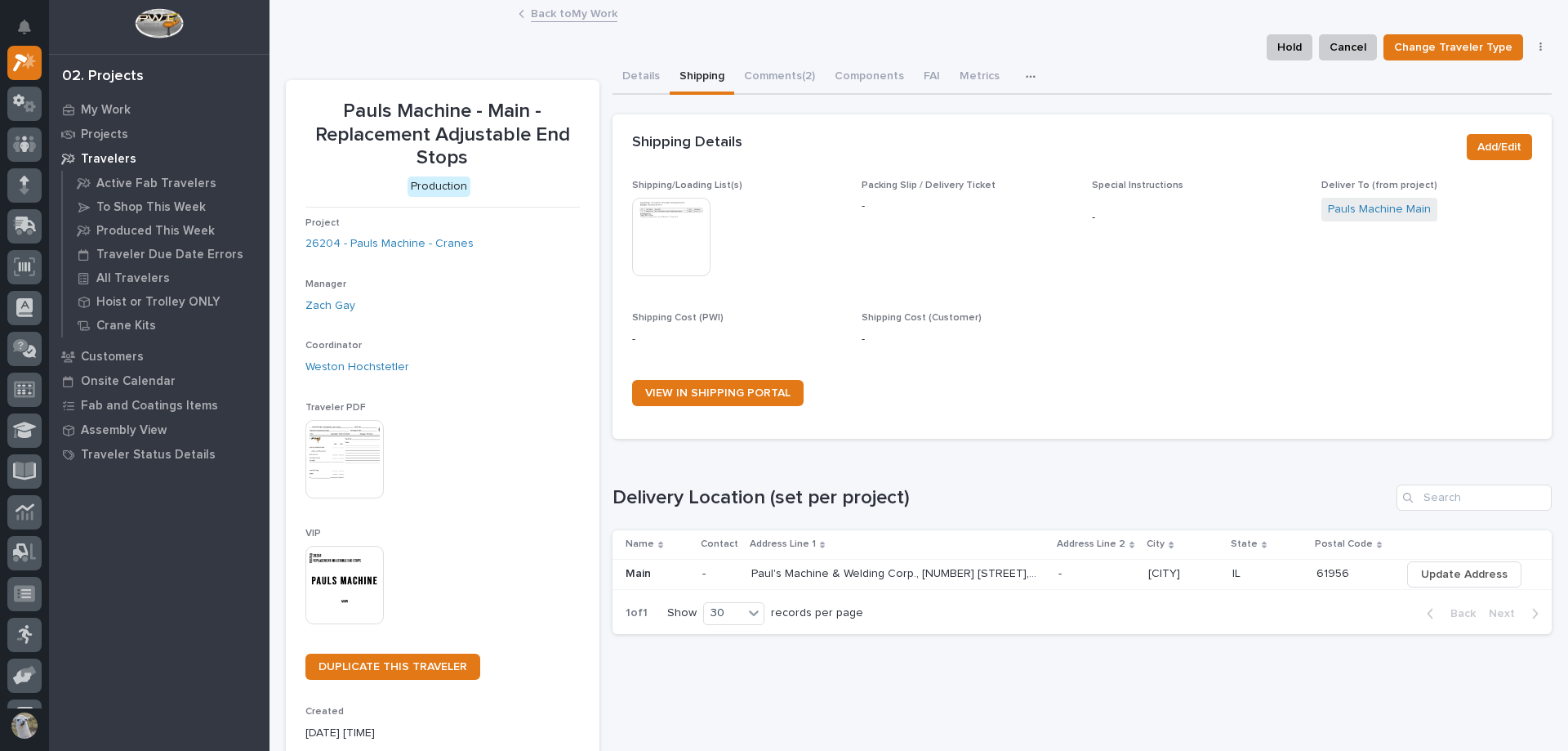 click at bounding box center [671, 237] 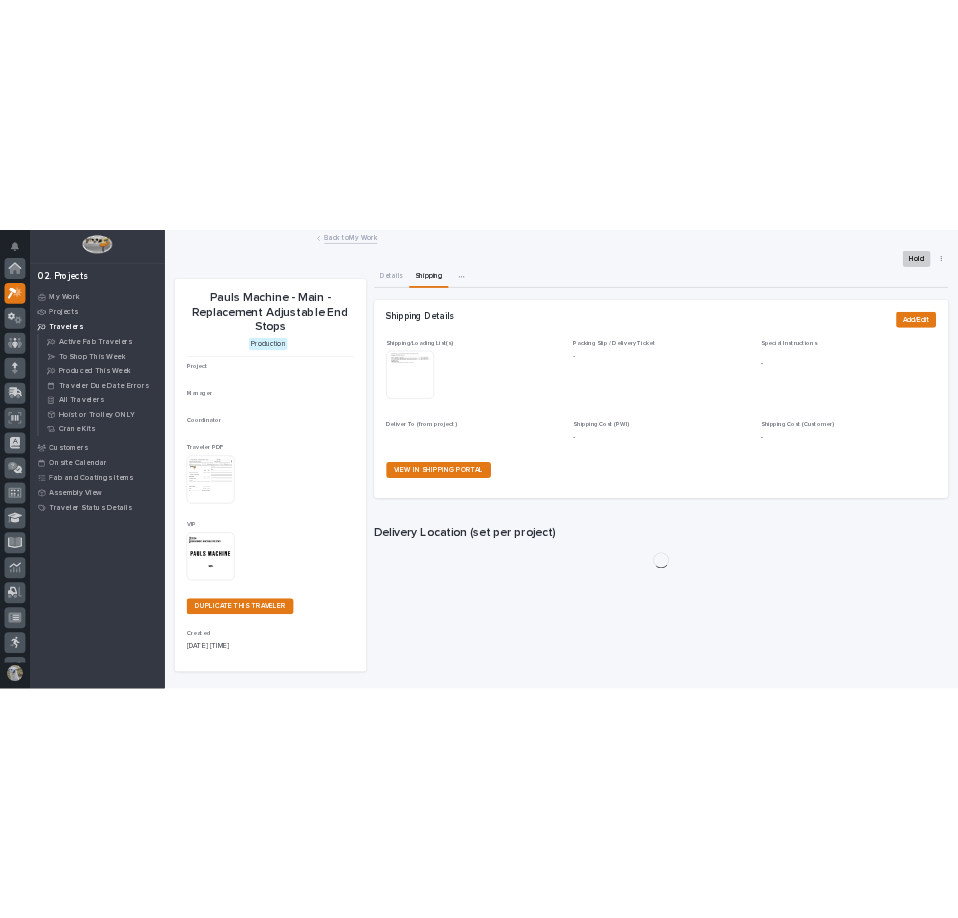 scroll, scrollTop: 0, scrollLeft: 0, axis: both 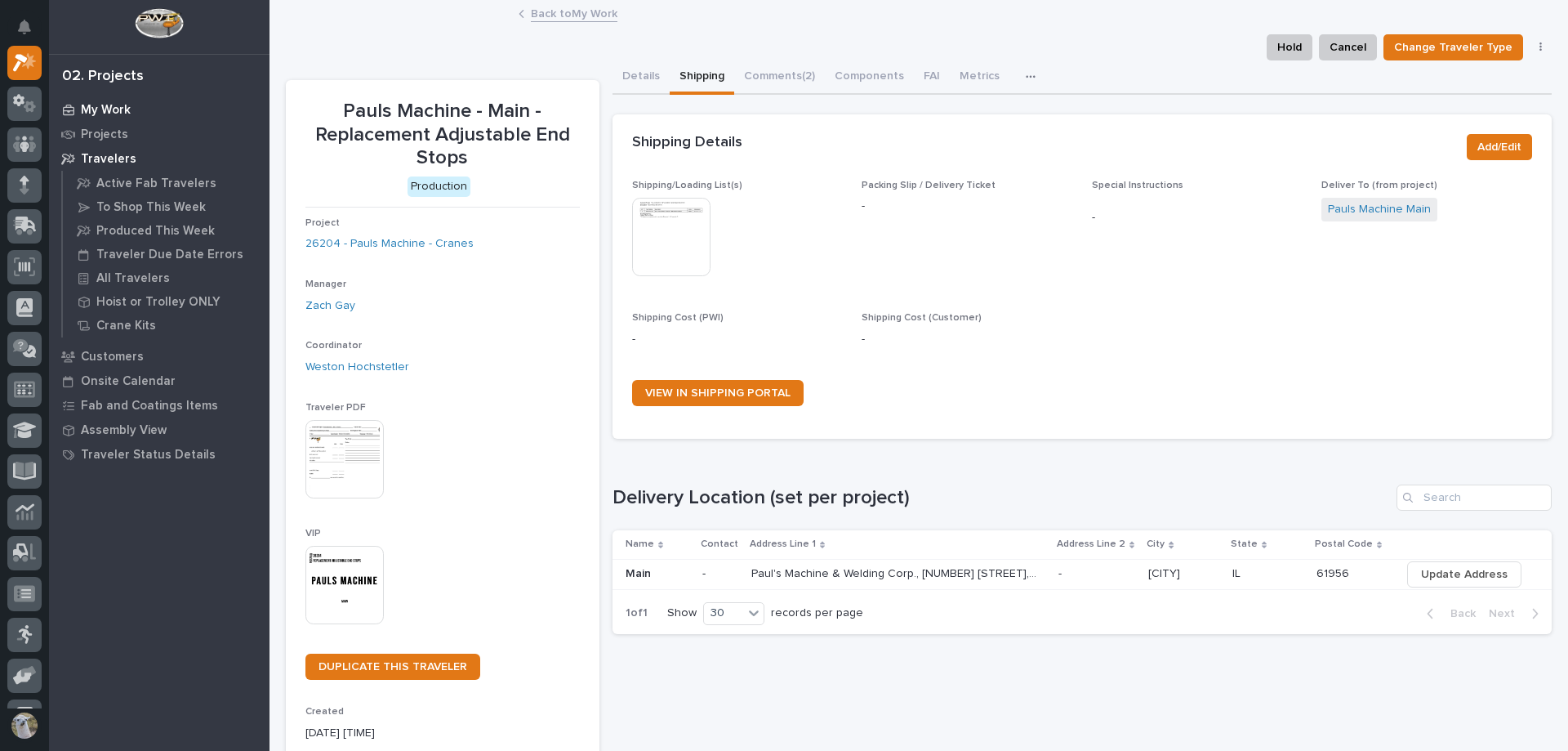 click on "My Work" at bounding box center (105, 110) 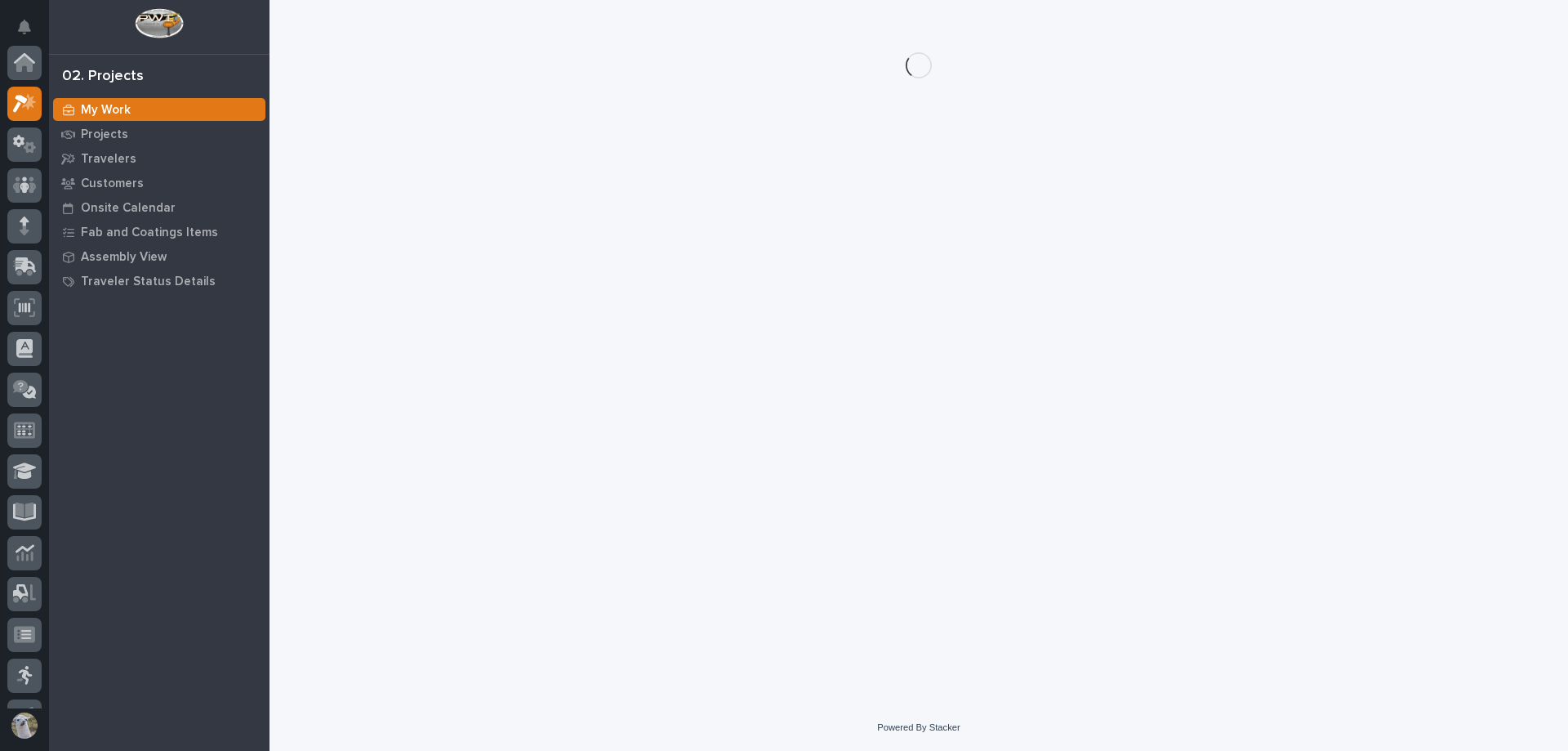 scroll, scrollTop: 41, scrollLeft: 0, axis: vertical 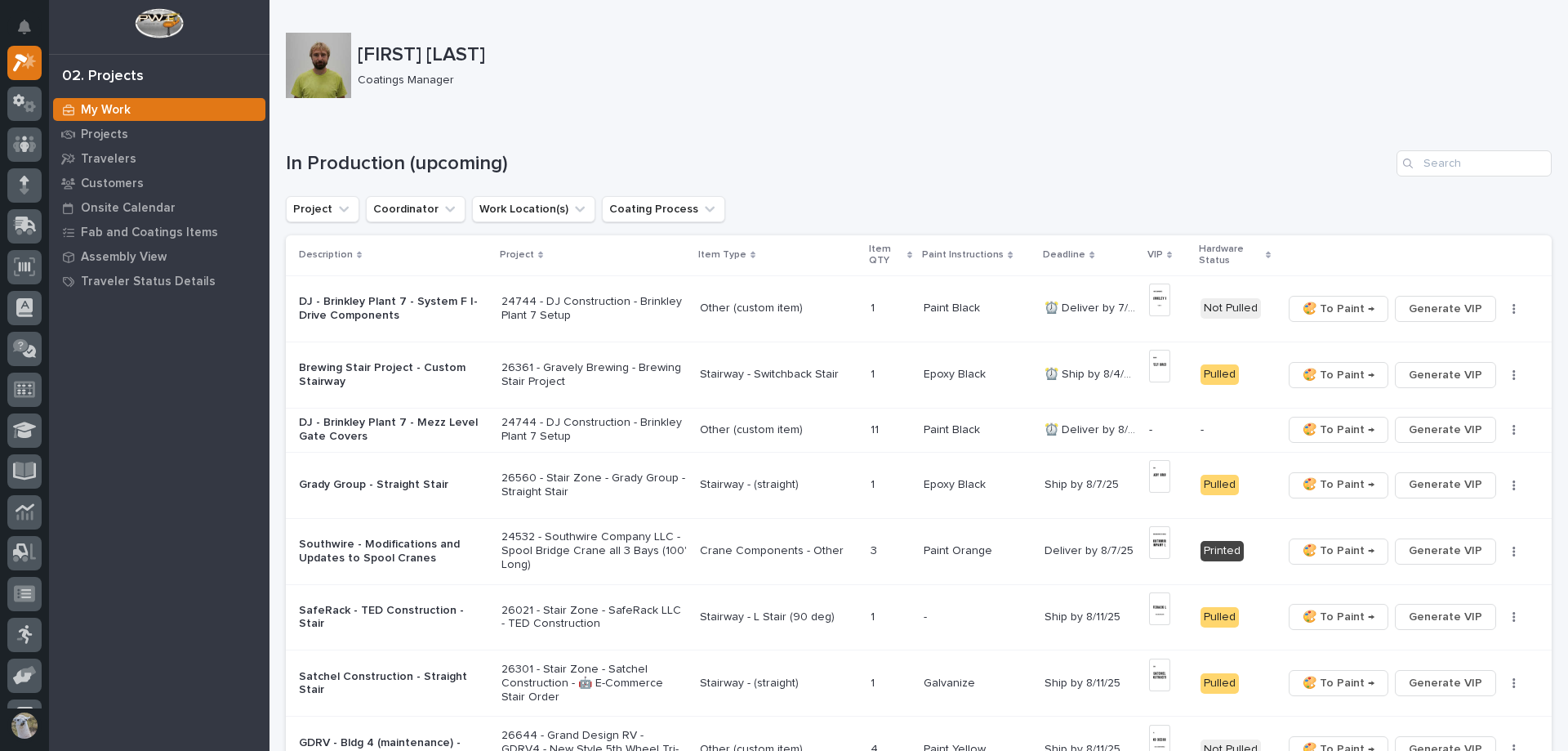 click on "Brewing Stair Project - Custom Stairway" at bounding box center (394, 375) 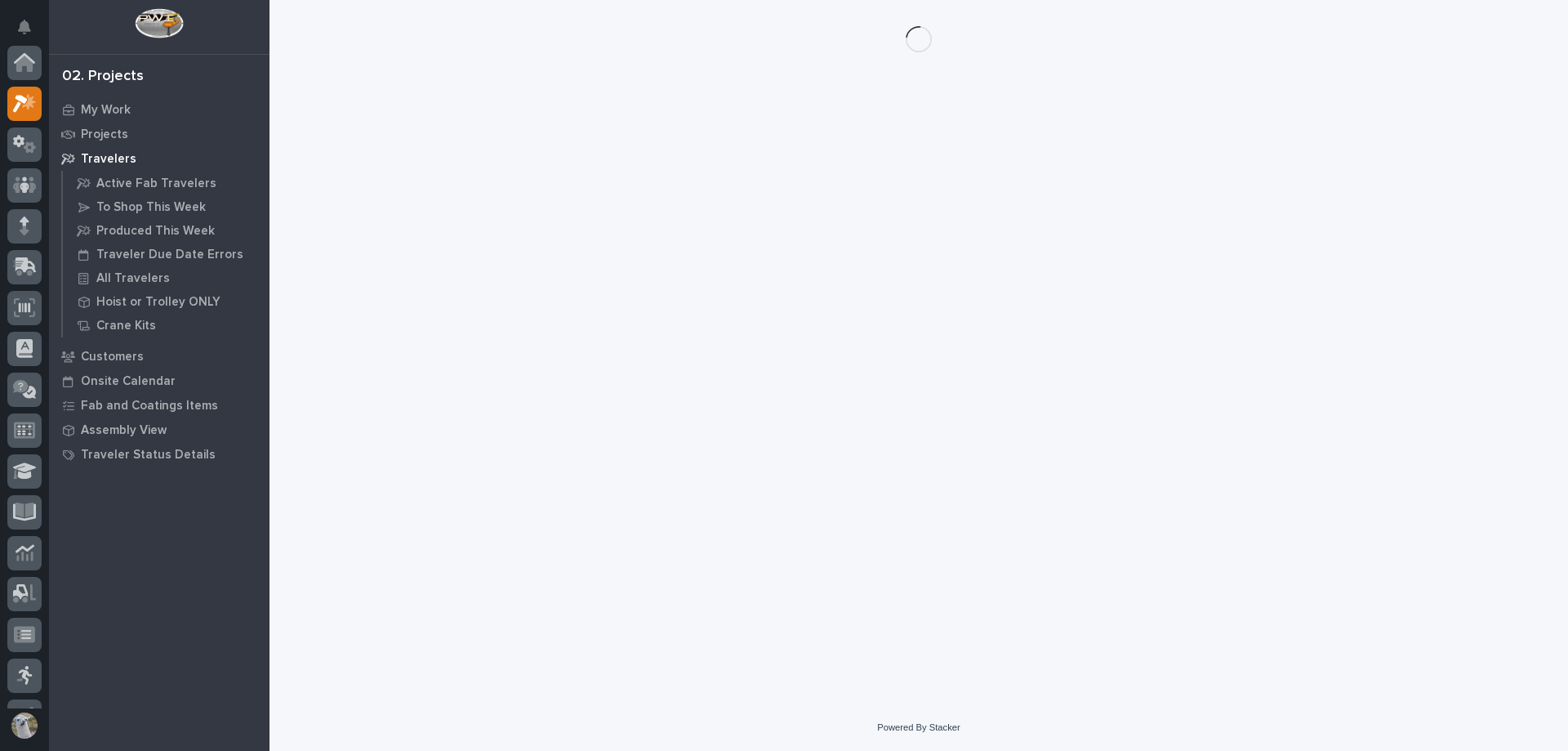 scroll, scrollTop: 41, scrollLeft: 0, axis: vertical 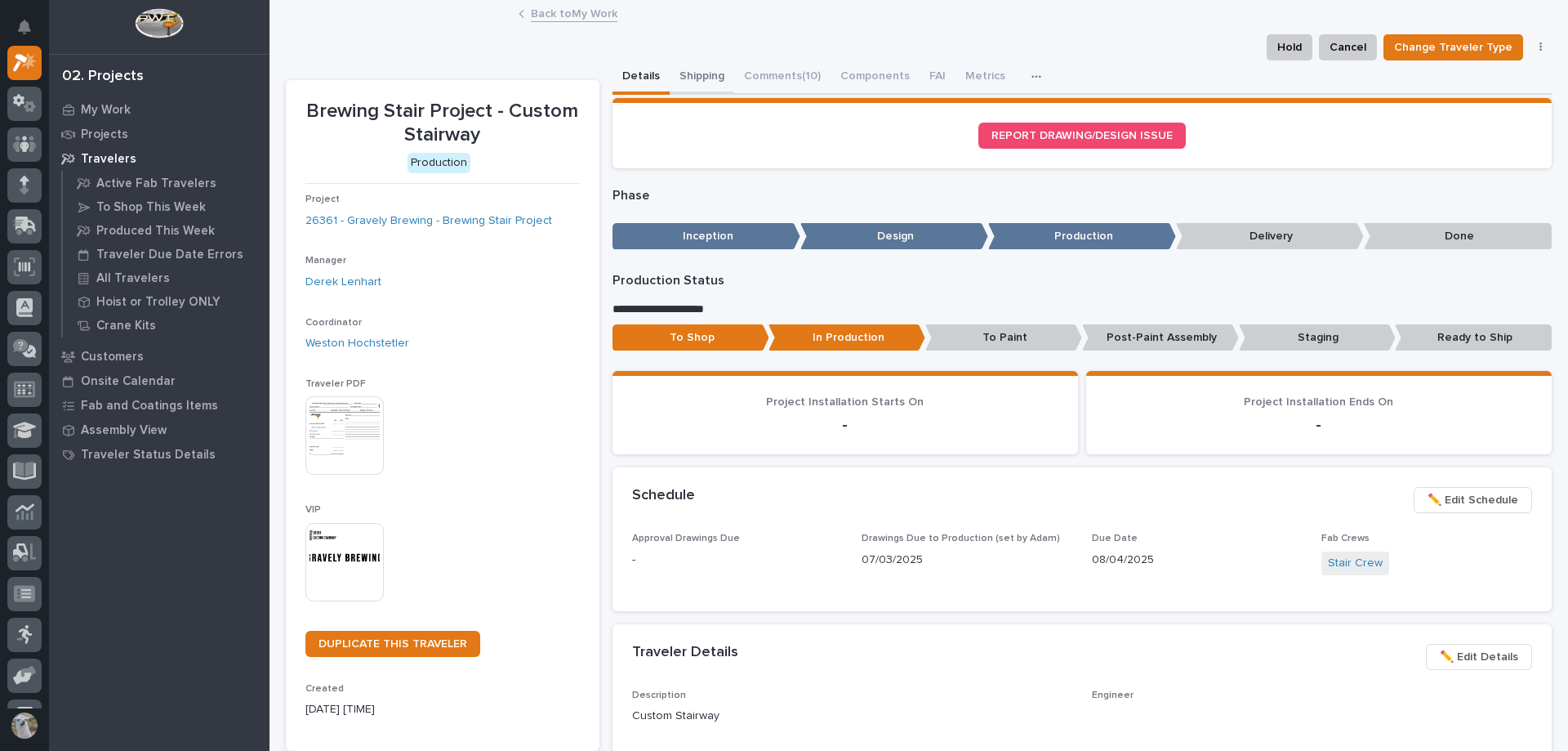 click on "Shipping" at bounding box center (702, 78) 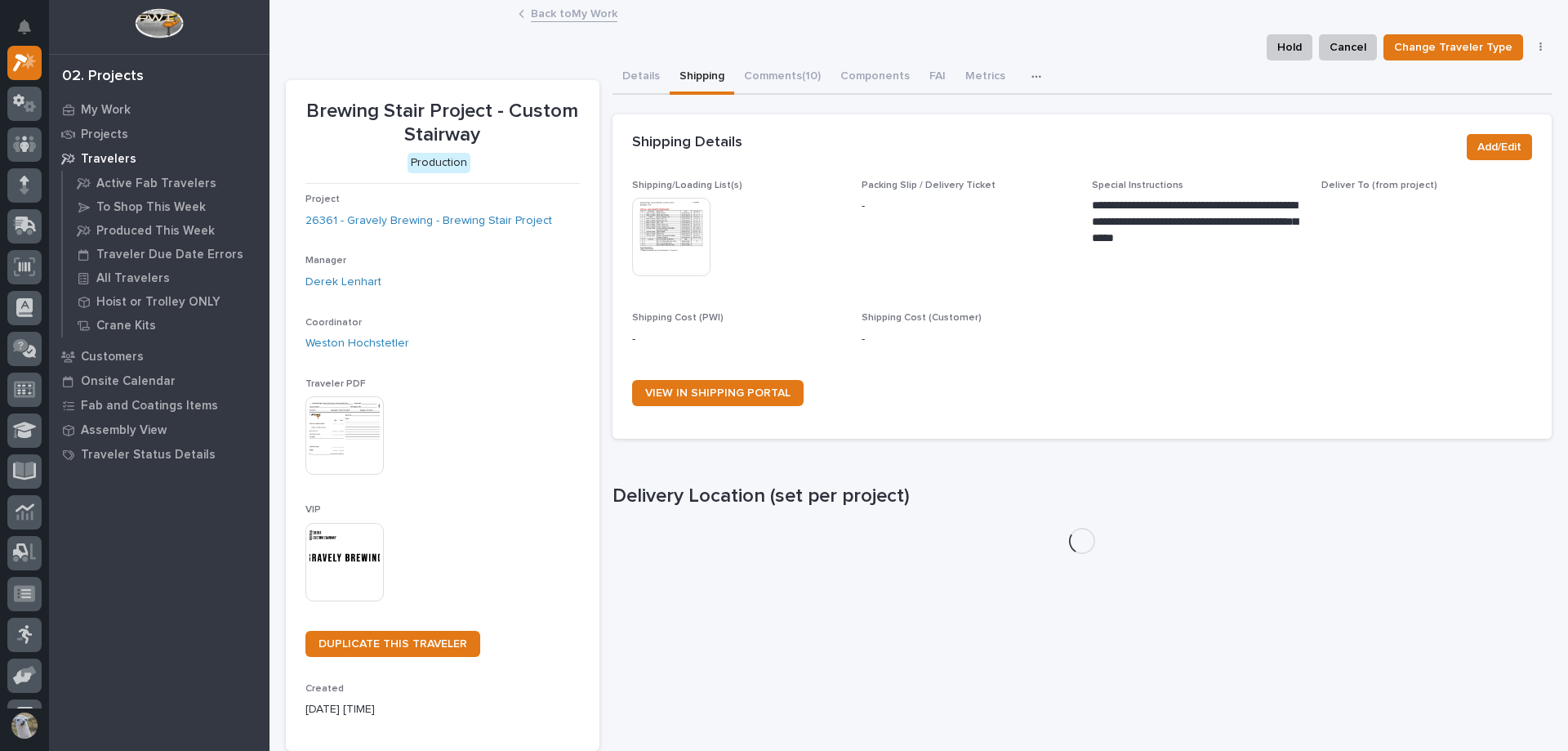 click at bounding box center (671, 237) 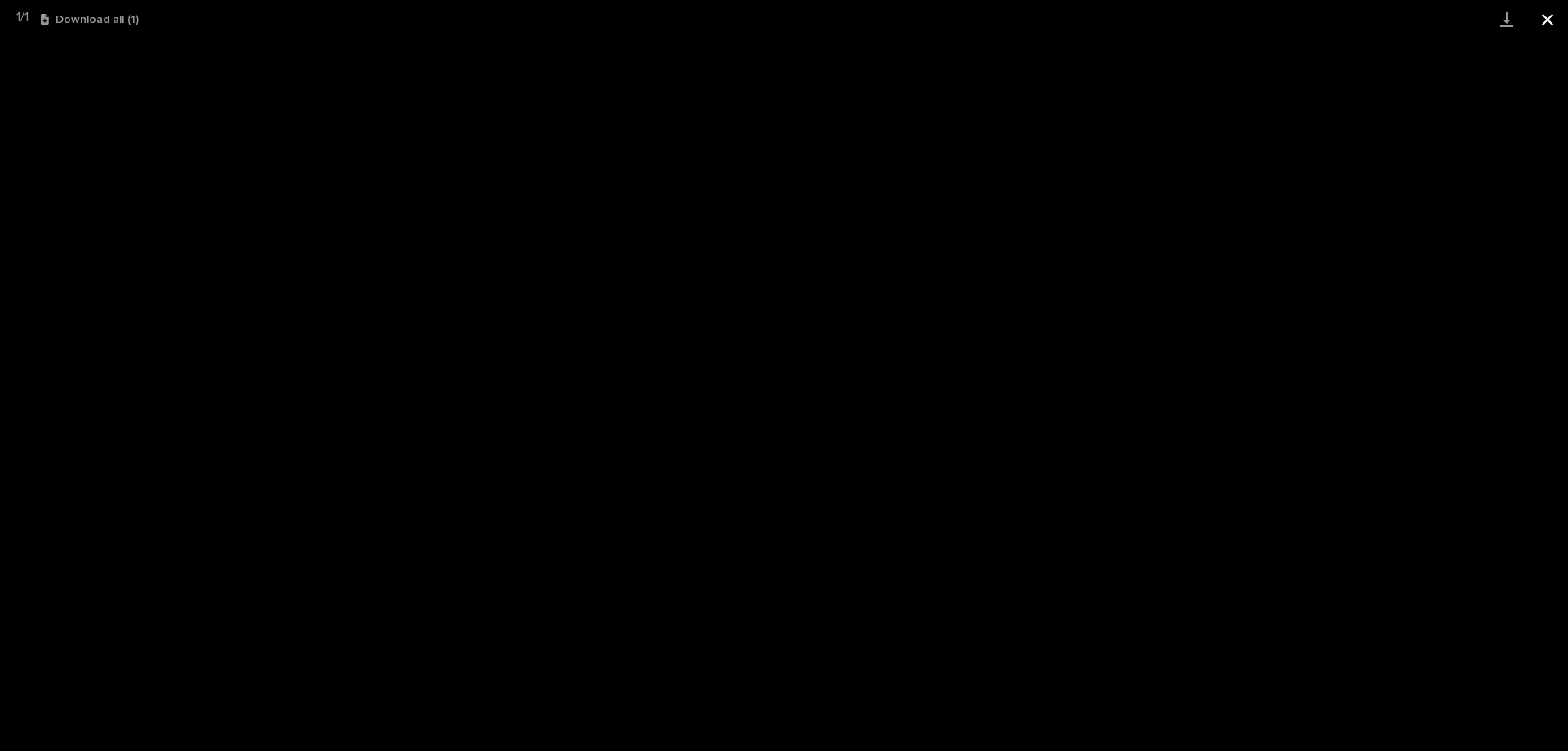 click at bounding box center [1548, 19] 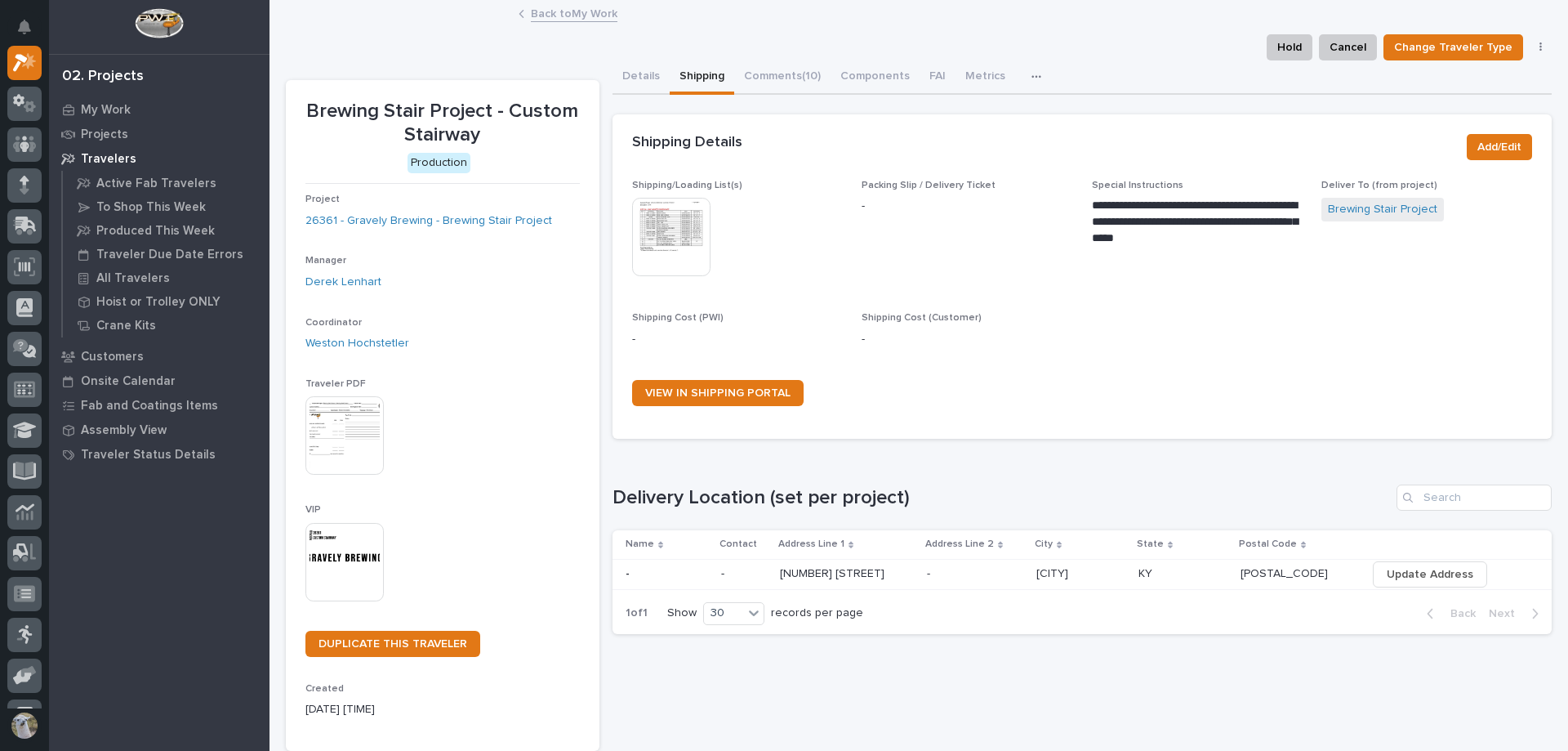 click on "Back to  My Work" at bounding box center [574, 12] 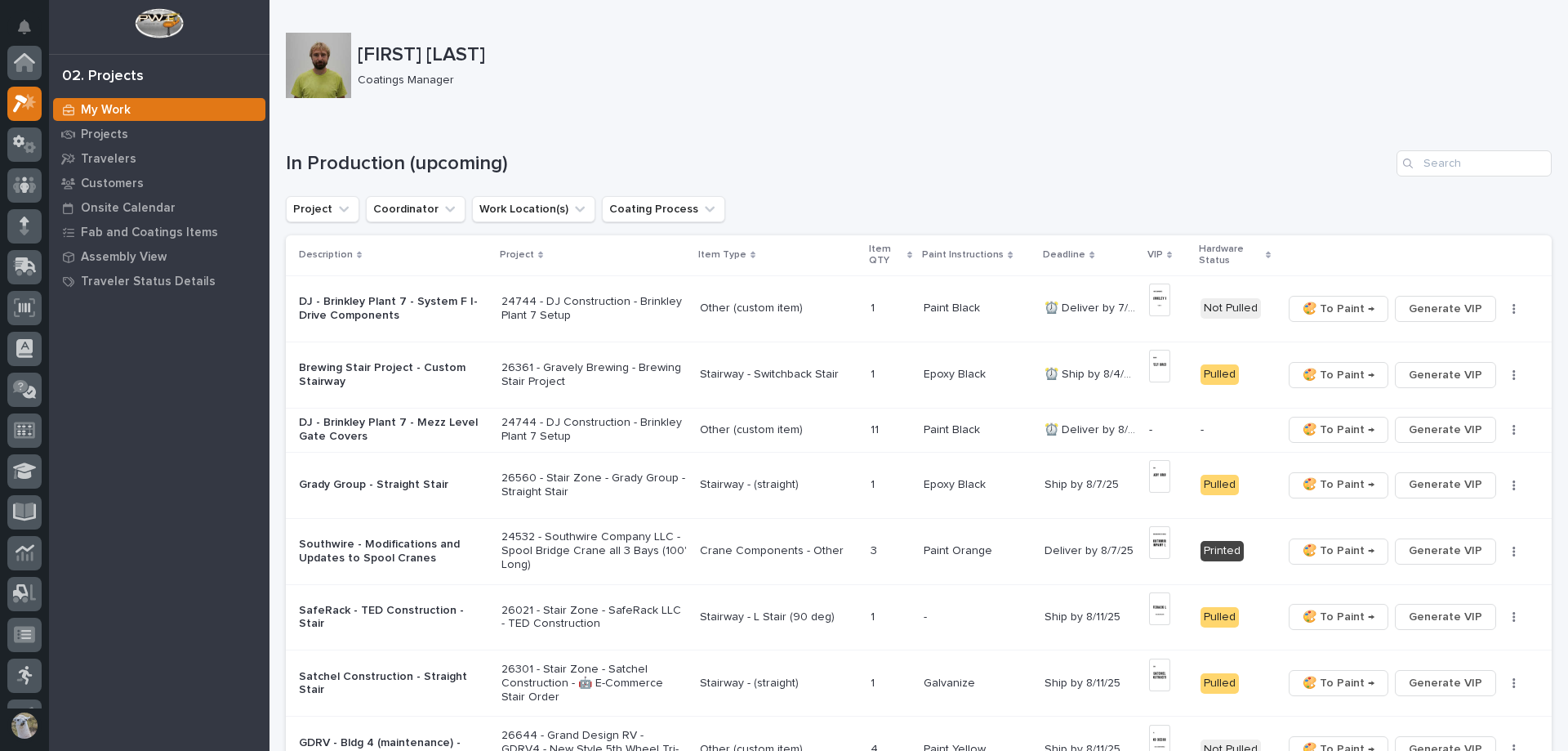 scroll, scrollTop: 41, scrollLeft: 0, axis: vertical 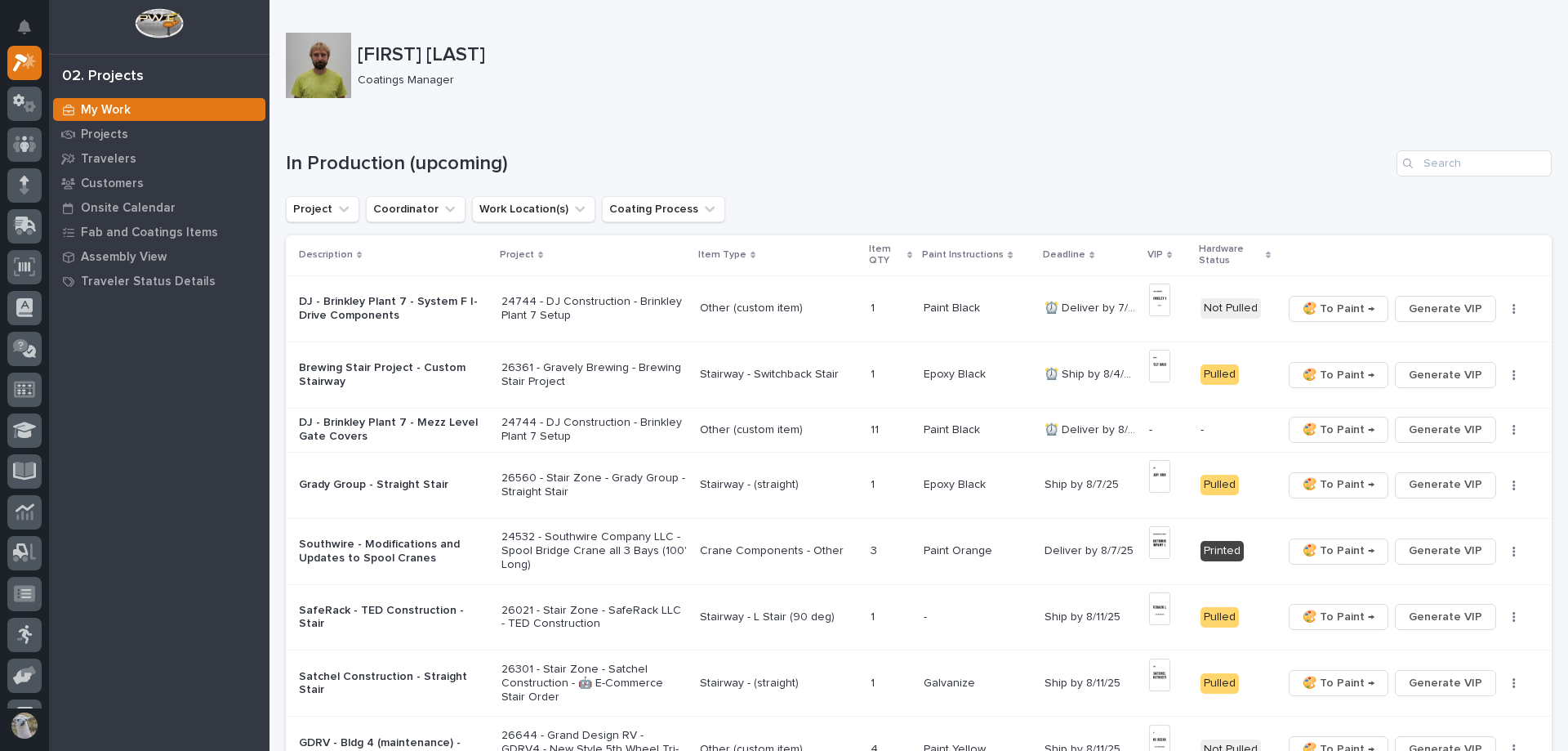 click on "Grady Group - Straight Stair" at bounding box center [394, 485] 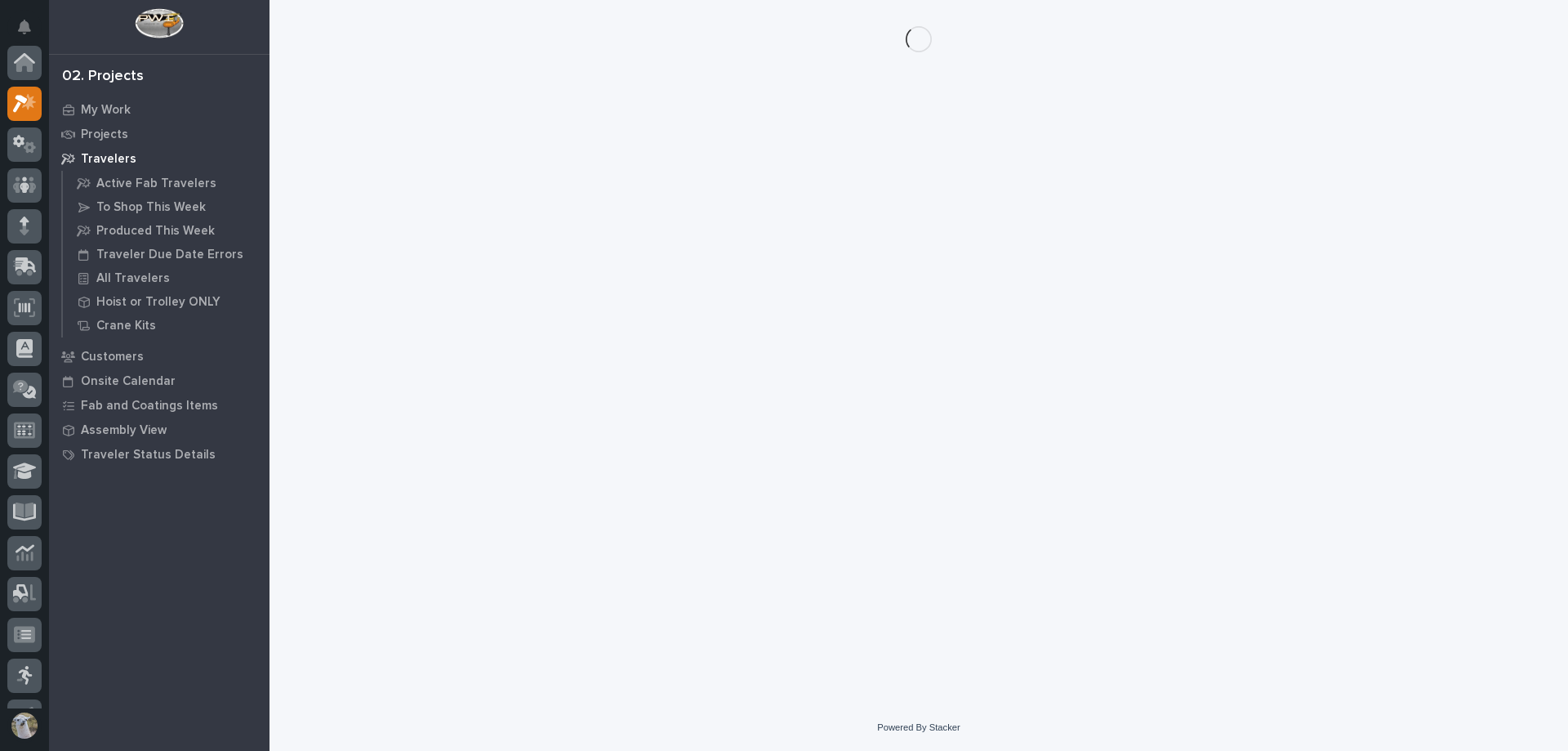 scroll, scrollTop: 41, scrollLeft: 0, axis: vertical 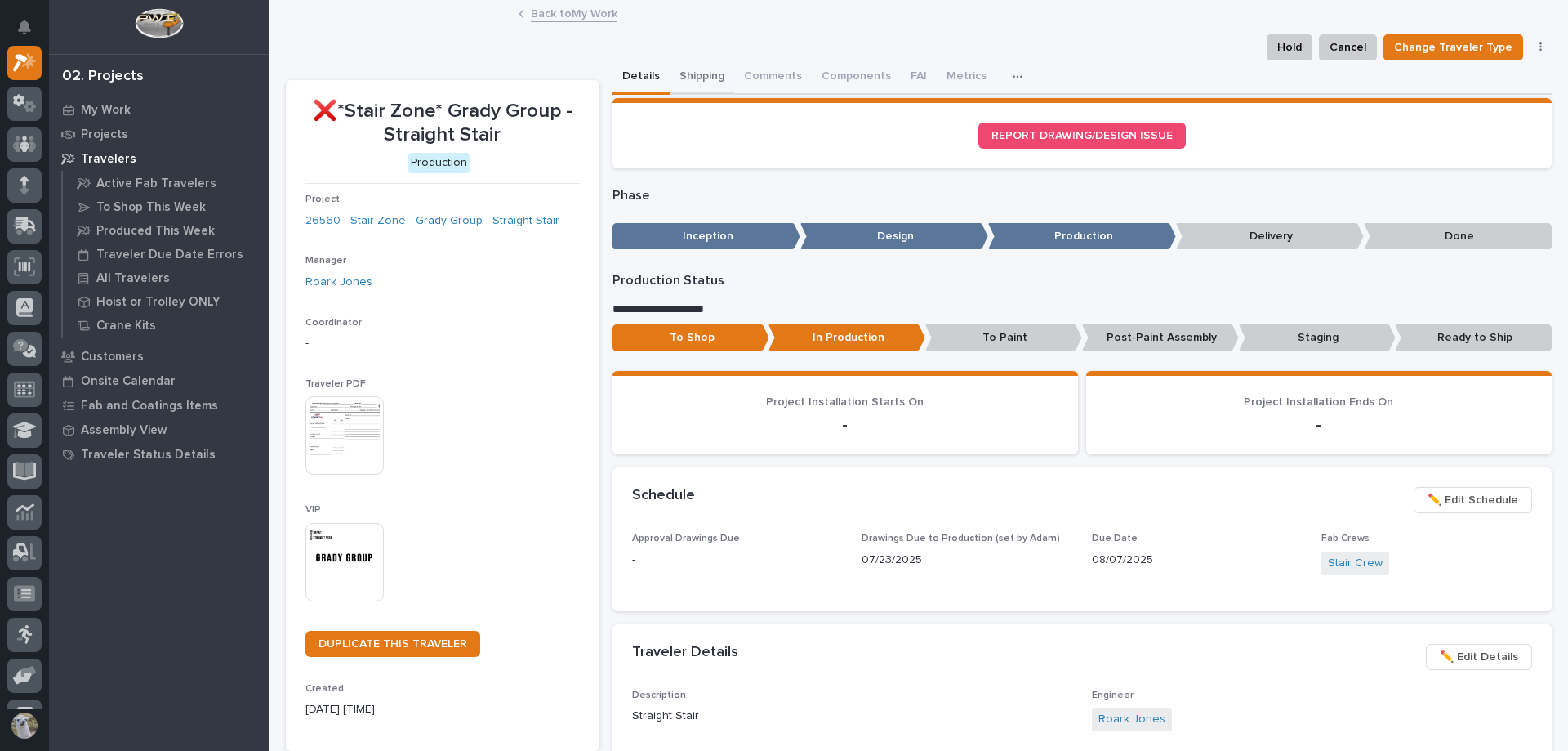 click on "Shipping" at bounding box center [702, 78] 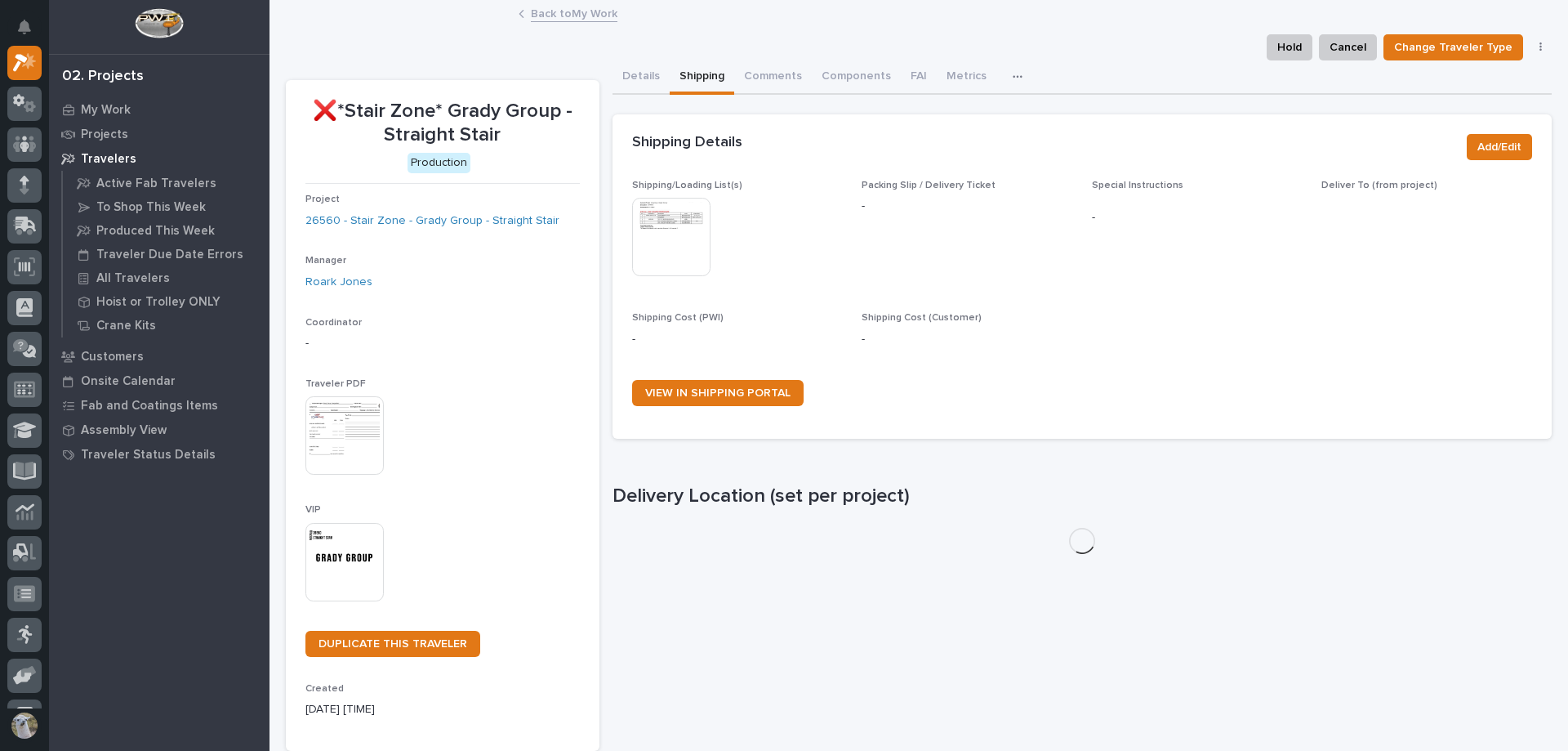 click at bounding box center [671, 237] 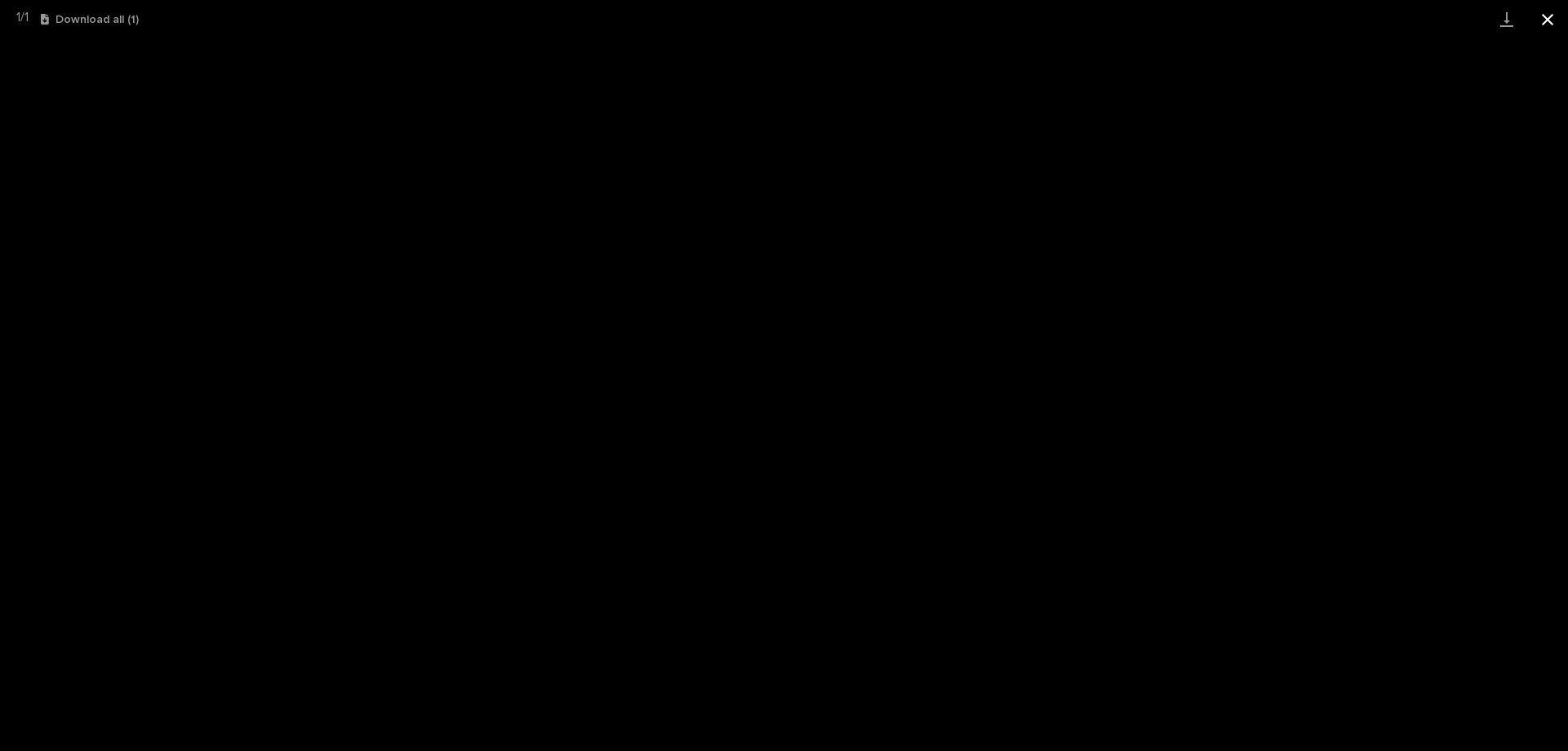click at bounding box center (1548, 19) 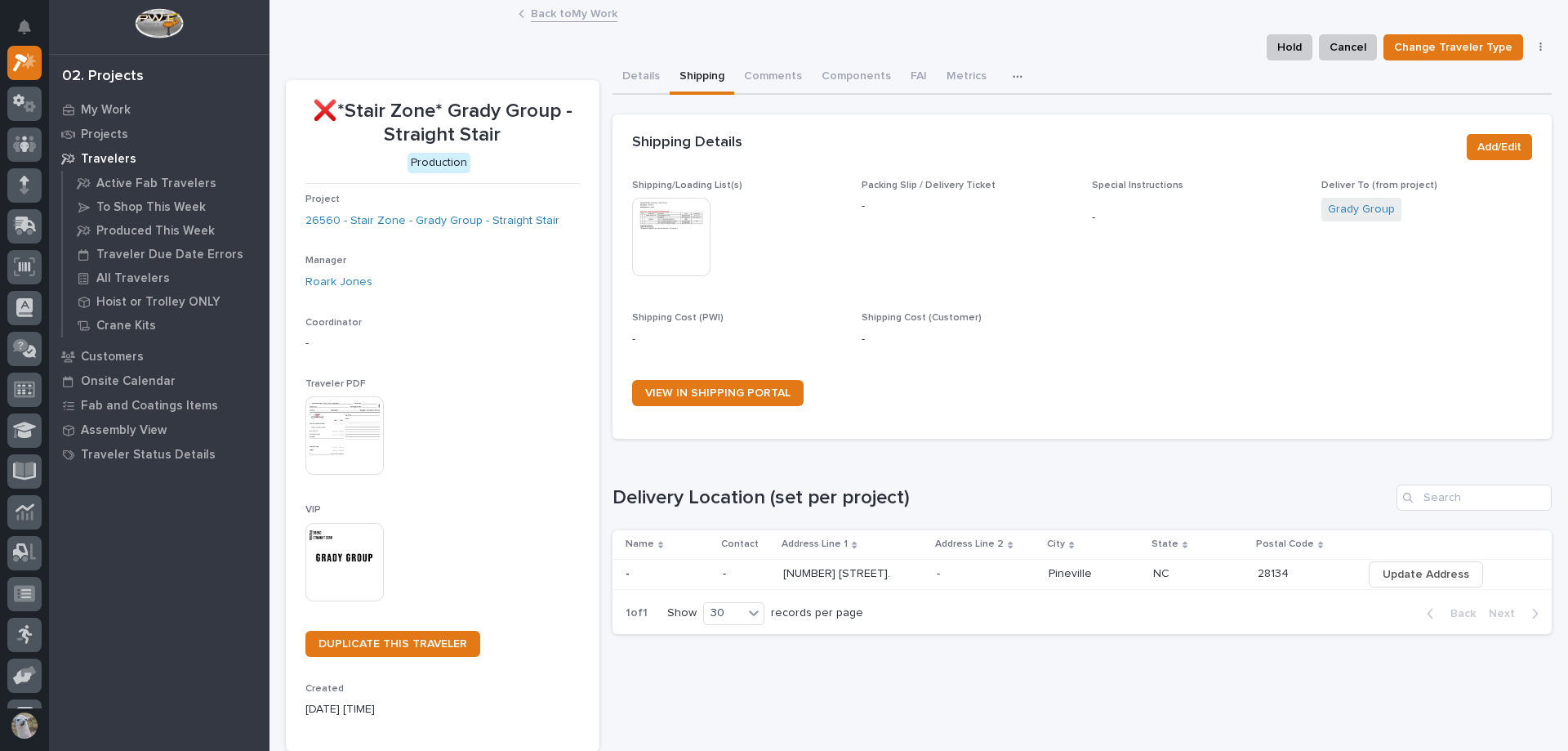 click on "Back to  My Work" at bounding box center [574, 12] 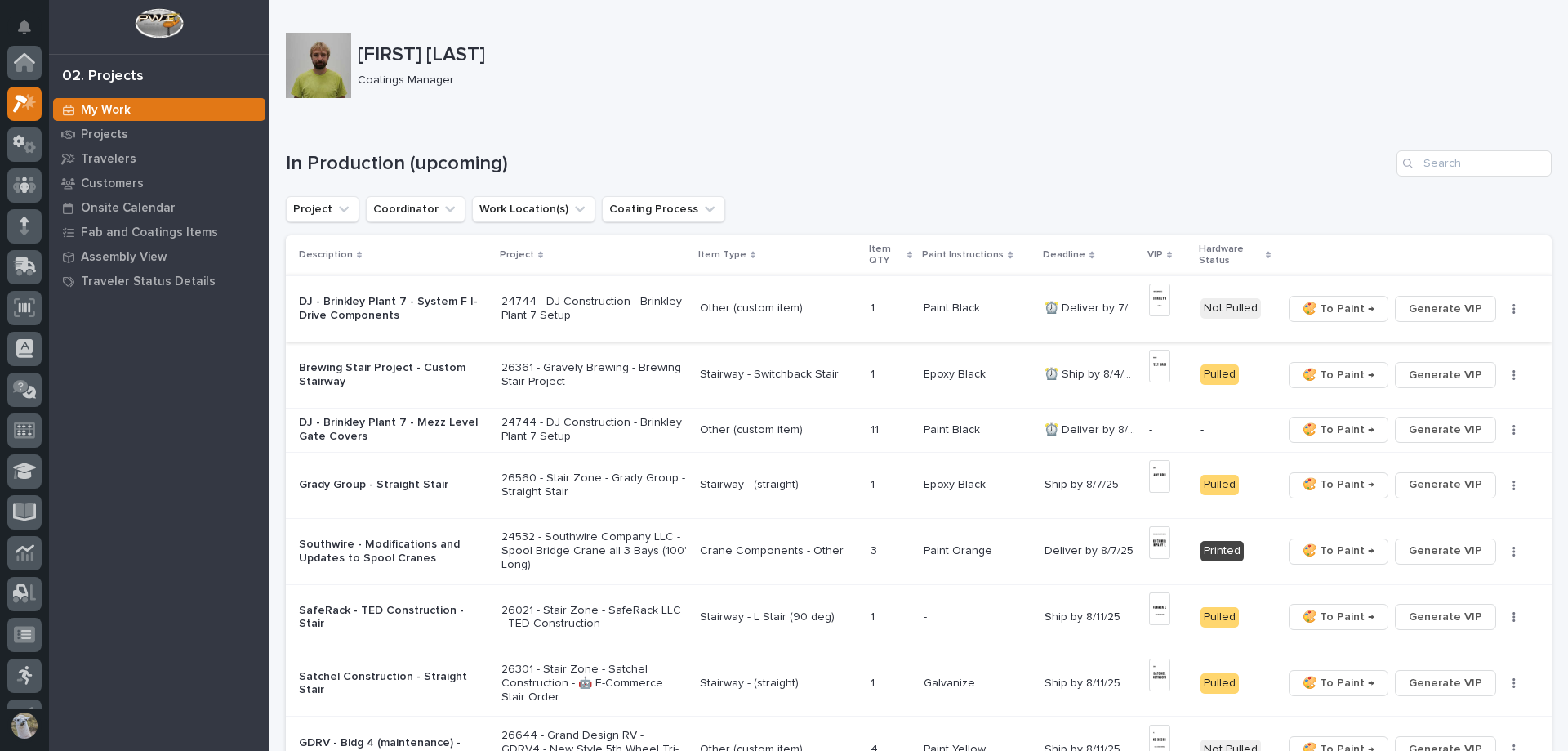 scroll, scrollTop: 41, scrollLeft: 0, axis: vertical 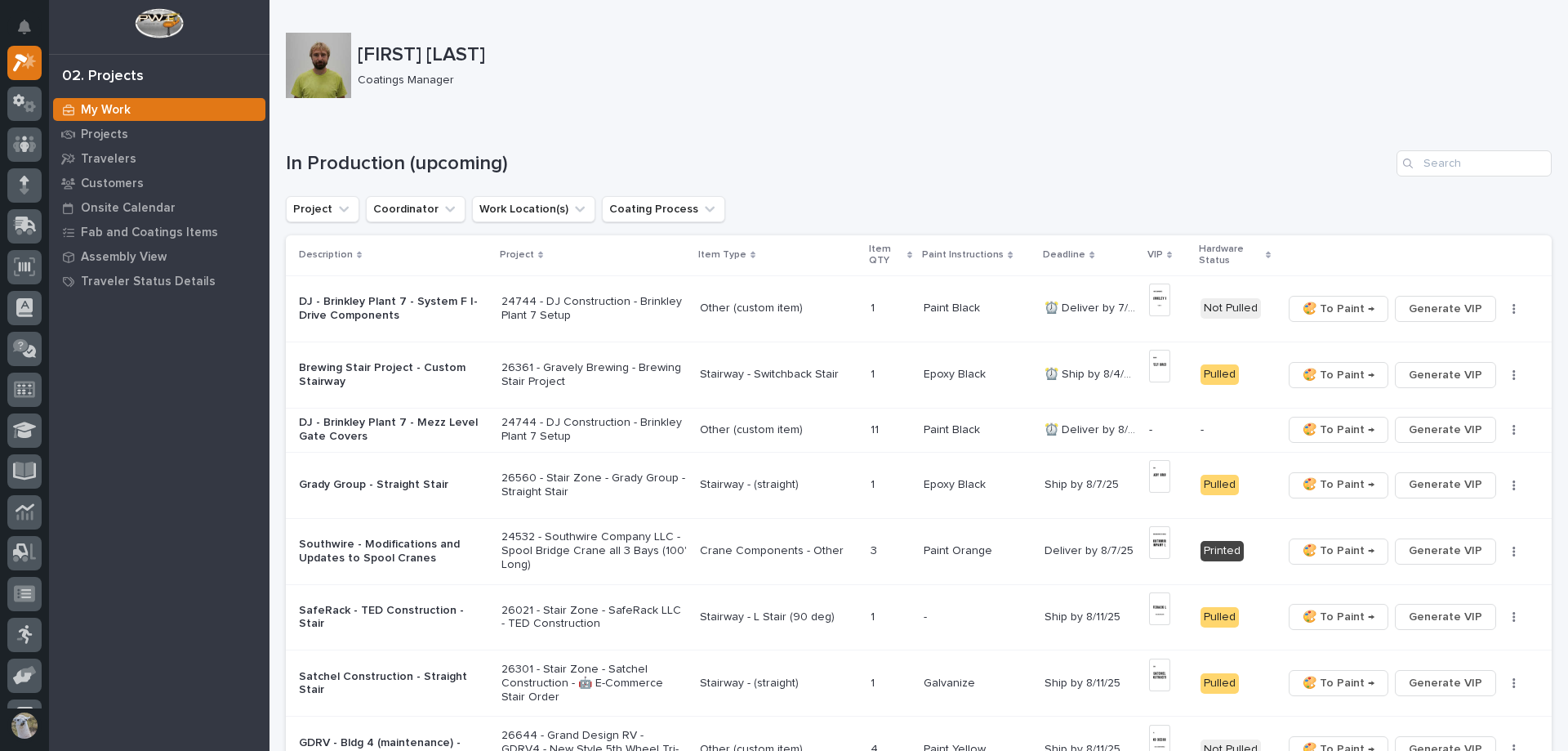 click on "Brewing Stair Project - Custom Stairway" at bounding box center [394, 375] 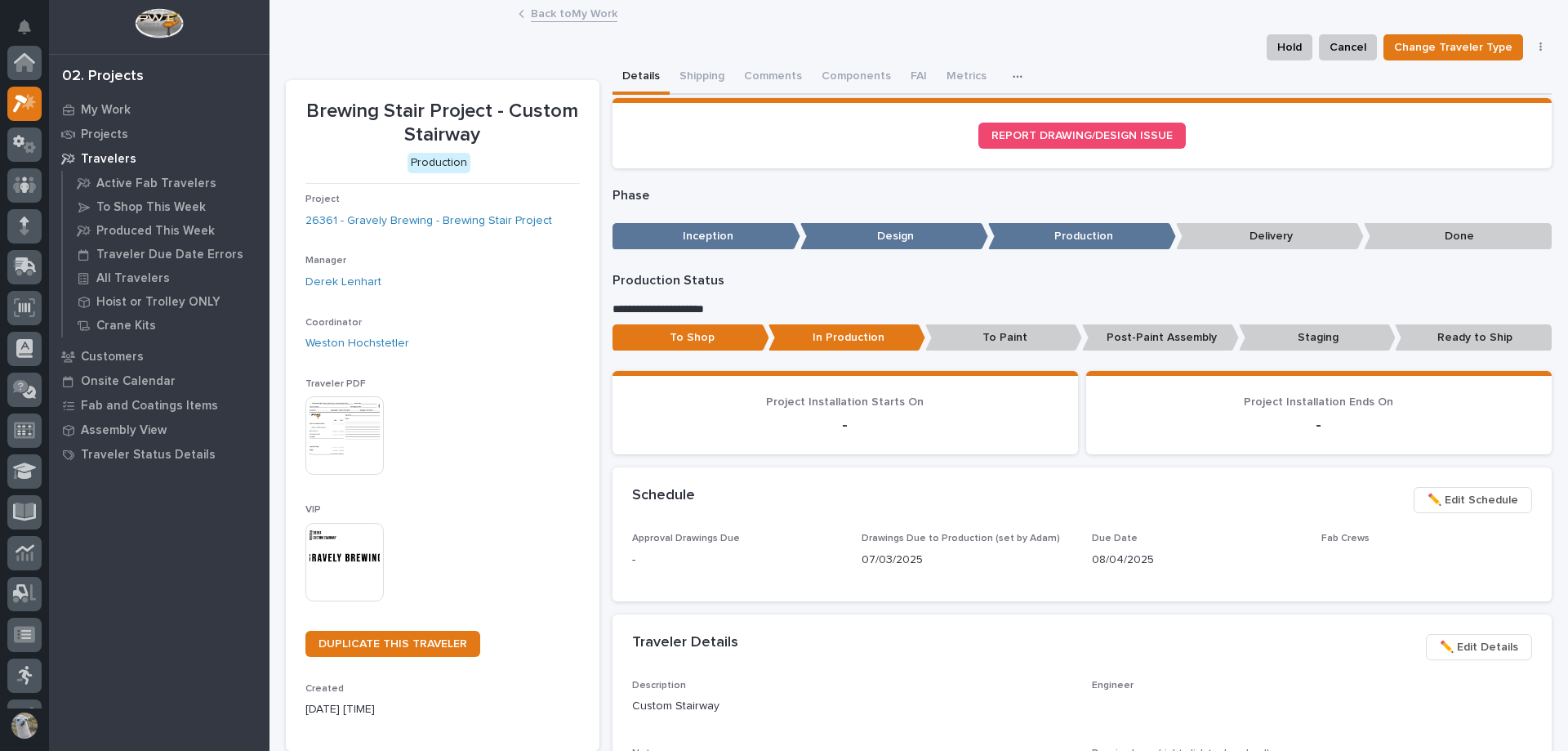 scroll, scrollTop: 41, scrollLeft: 0, axis: vertical 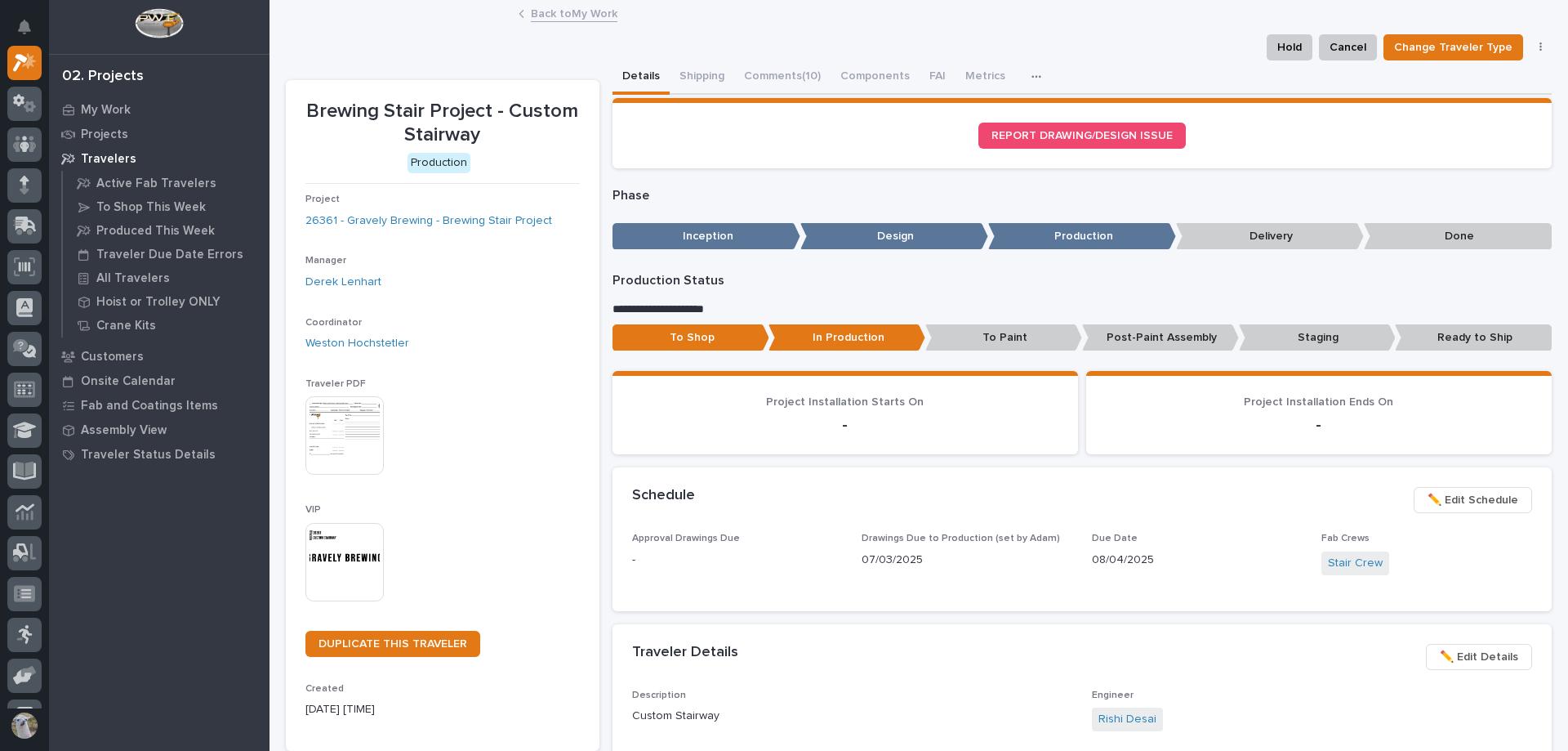 click on "Back to  My Work" at bounding box center (574, 12) 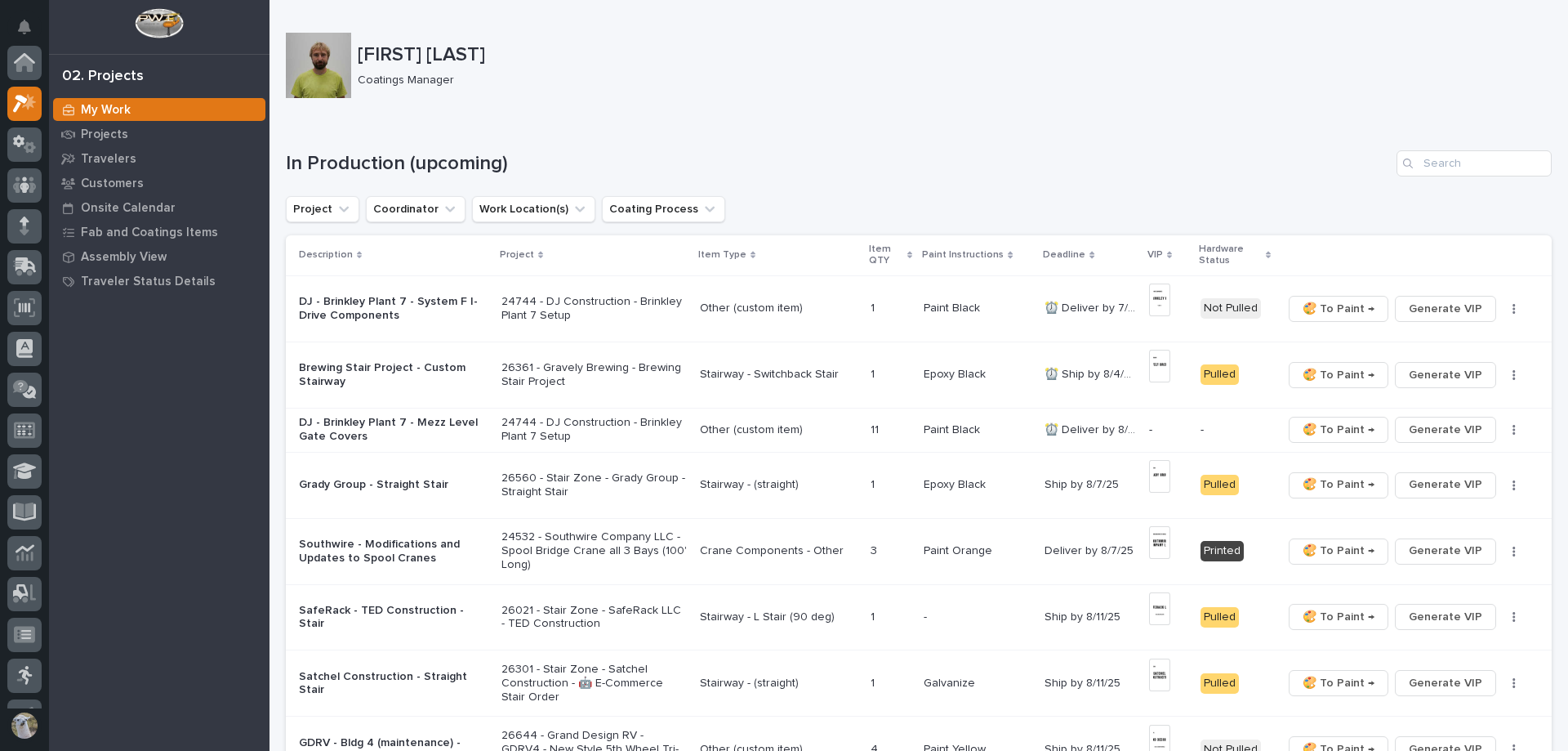 scroll, scrollTop: 41, scrollLeft: 0, axis: vertical 